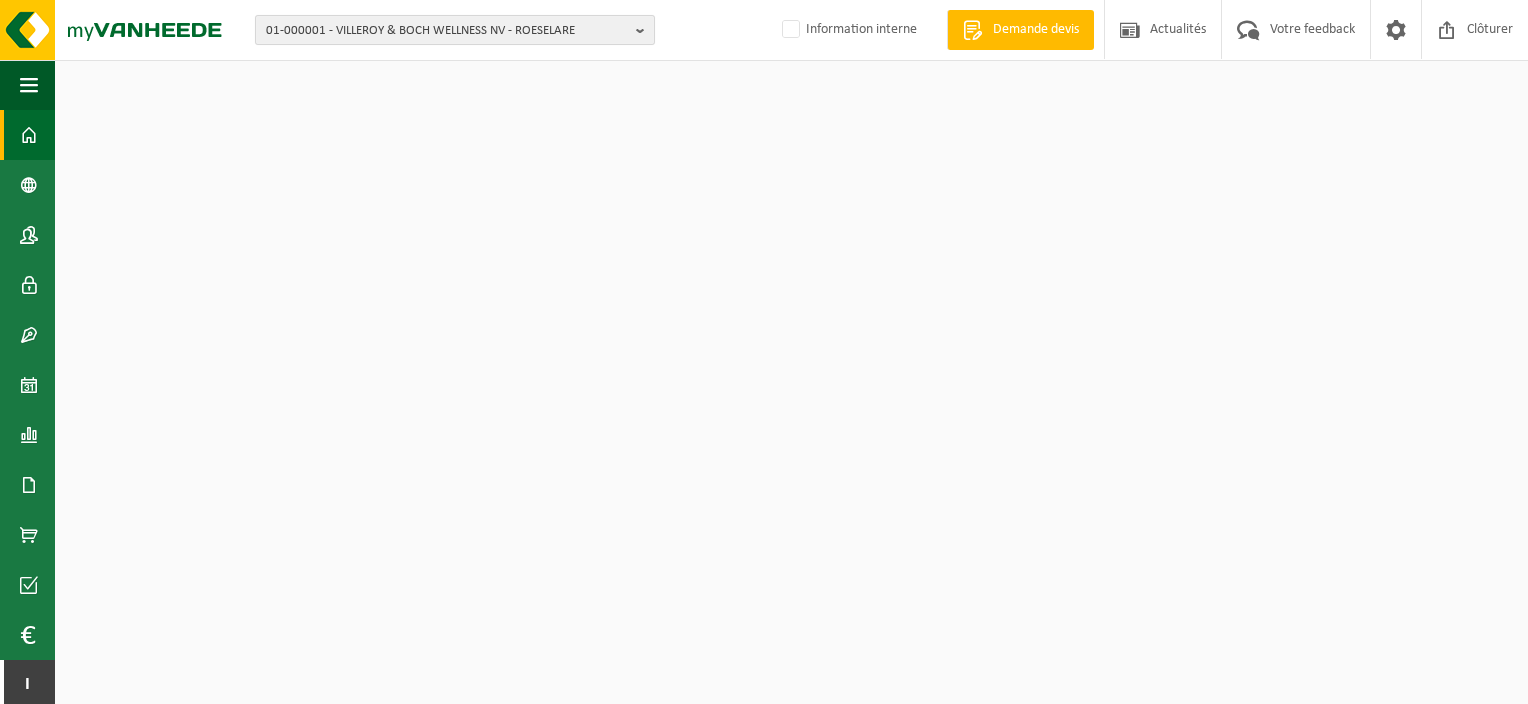 scroll, scrollTop: 0, scrollLeft: 0, axis: both 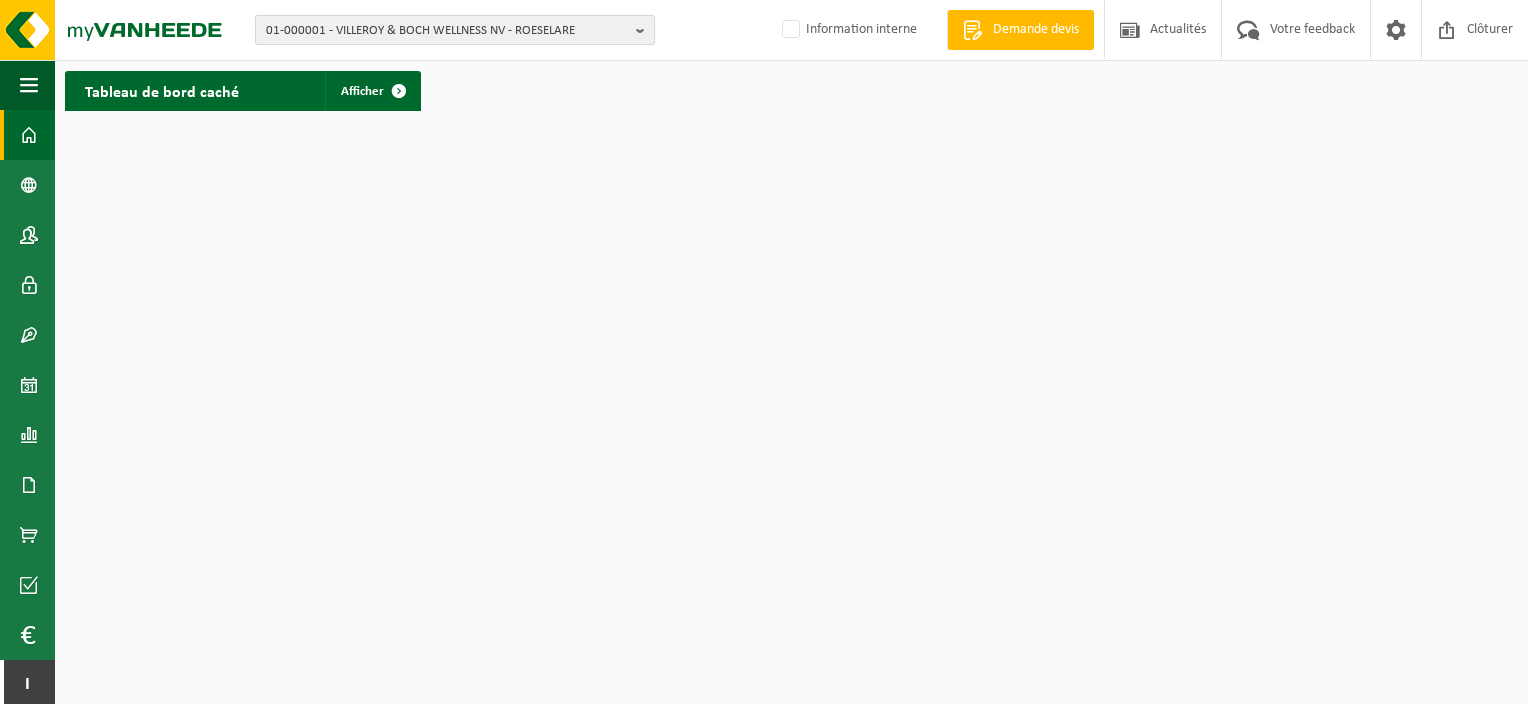 click on "01-000001 - VILLEROY & BOCH WELLNESS NV - ROESELARE" at bounding box center (447, 31) 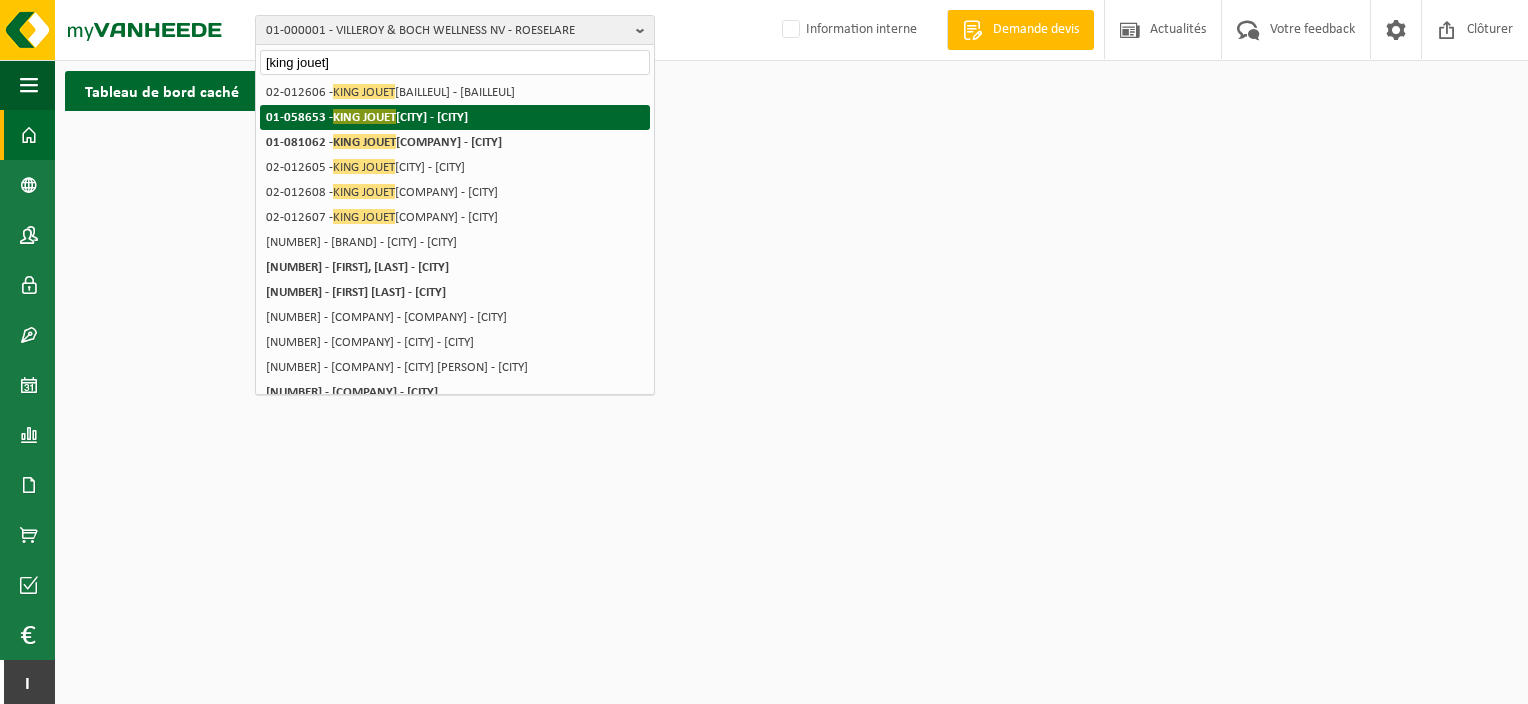 type on "[king jouet]" 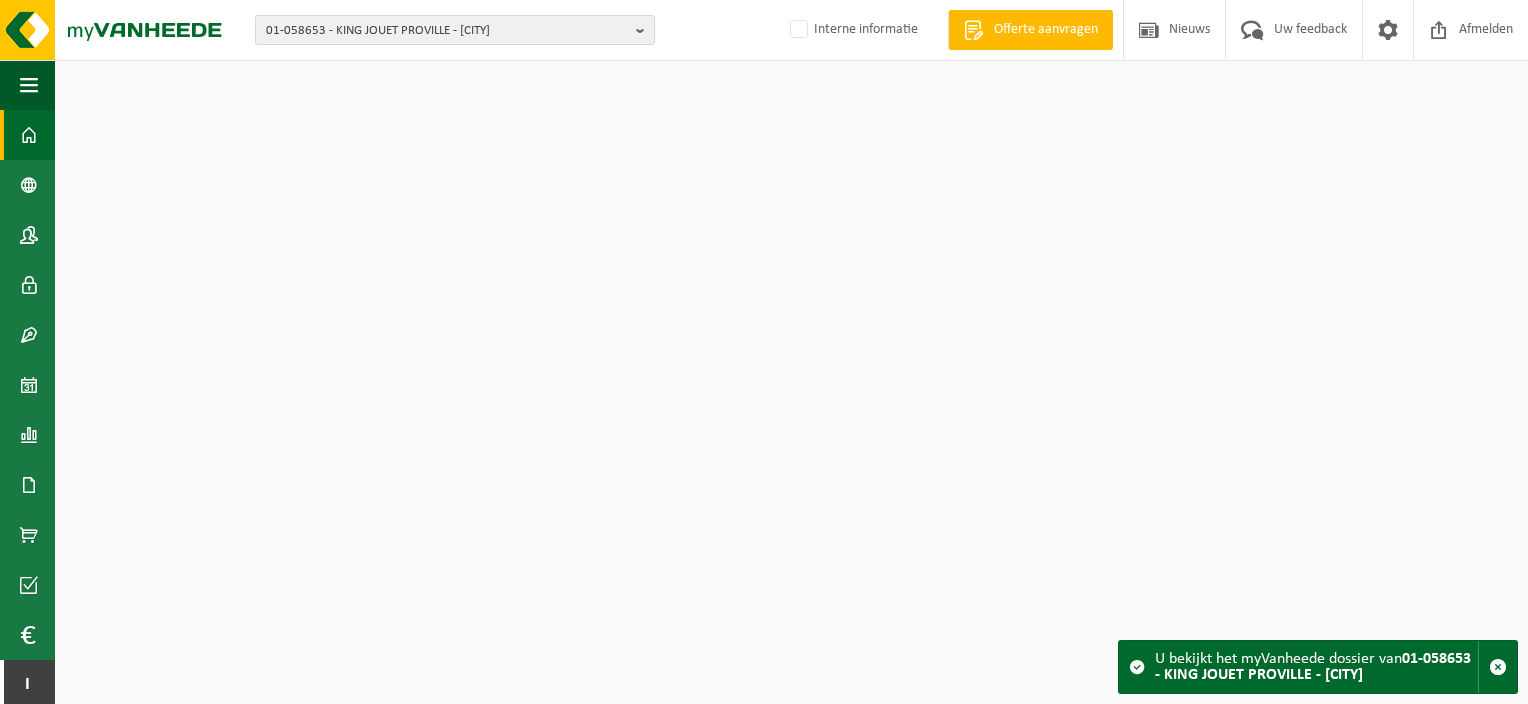 scroll, scrollTop: 0, scrollLeft: 0, axis: both 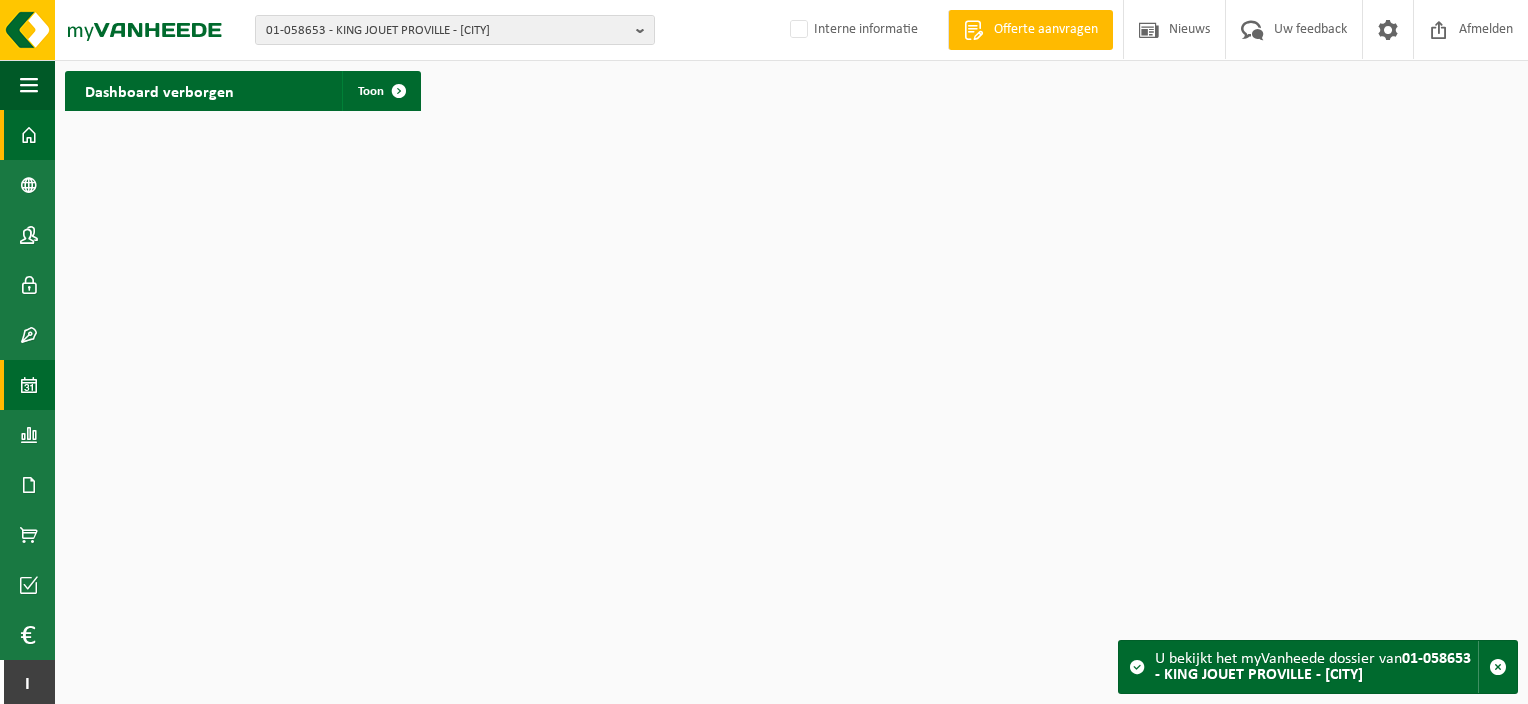 click at bounding box center [29, 385] 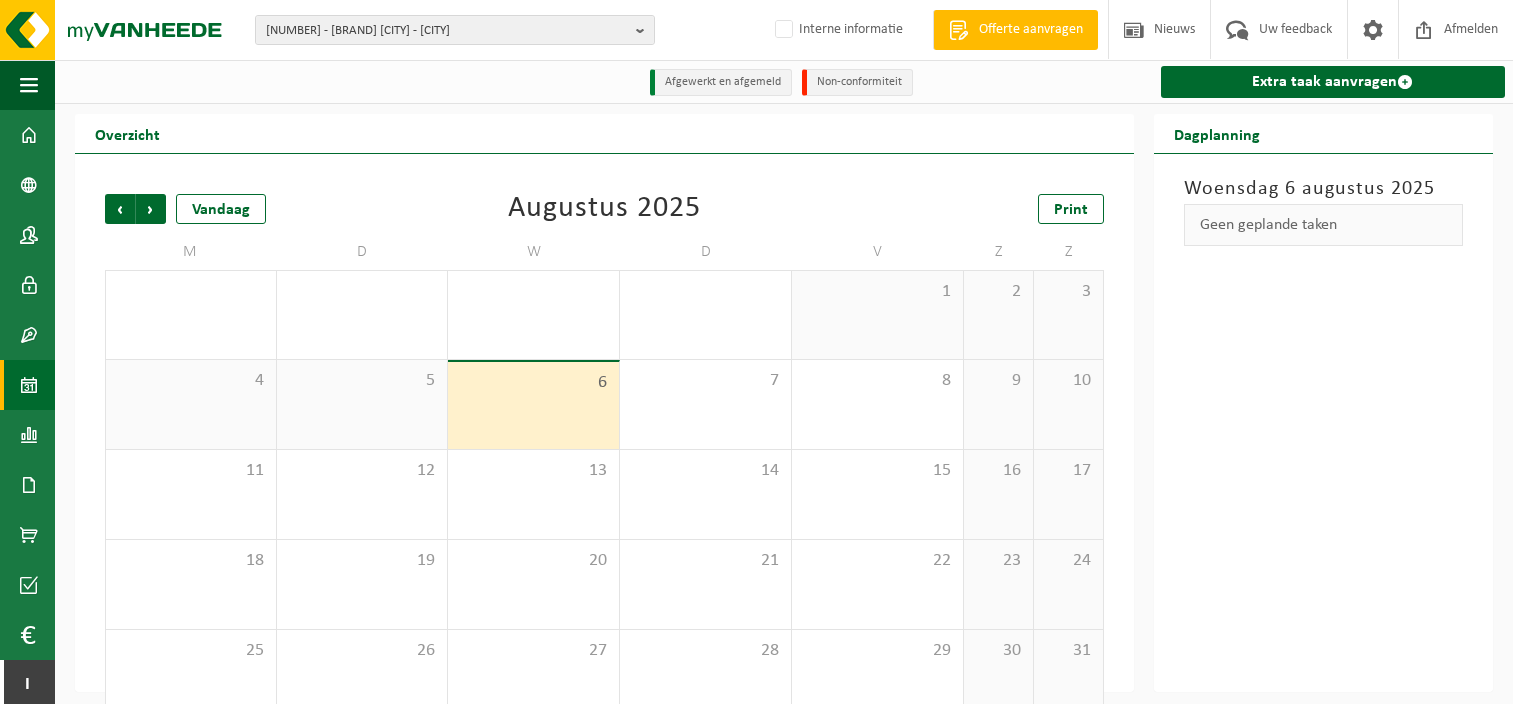 scroll, scrollTop: 0, scrollLeft: 0, axis: both 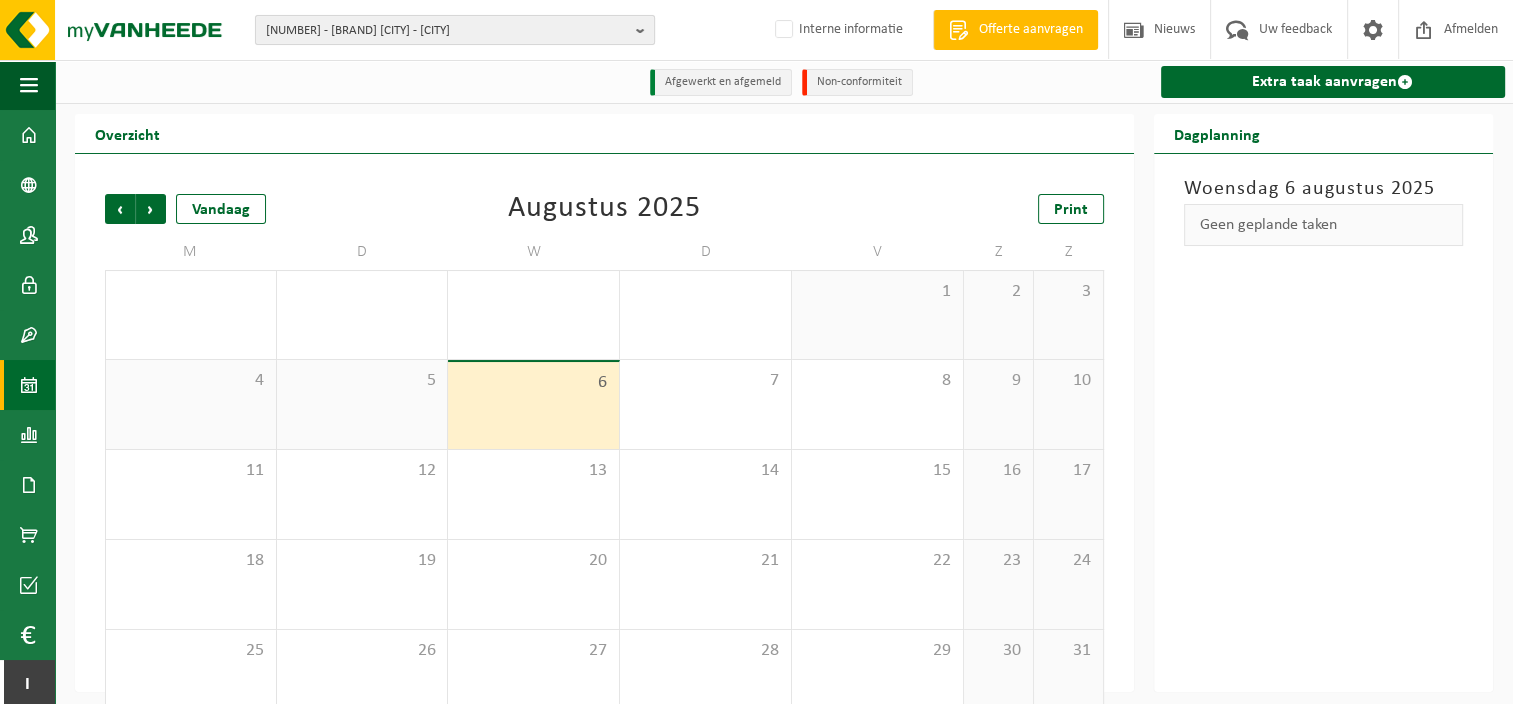 click on "01-058653 - KING JOUET PROVILLE - PROVILLE" at bounding box center (447, 31) 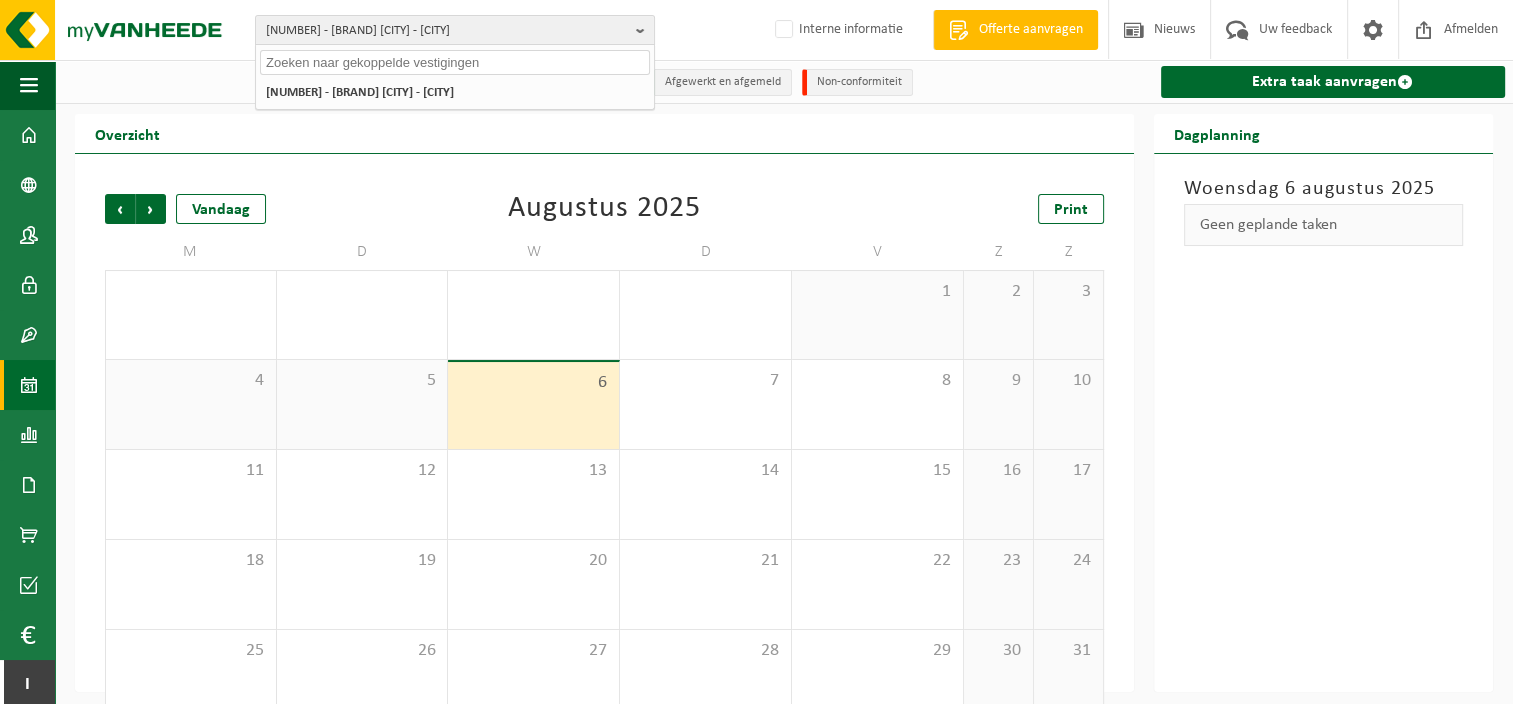 click at bounding box center [455, 62] 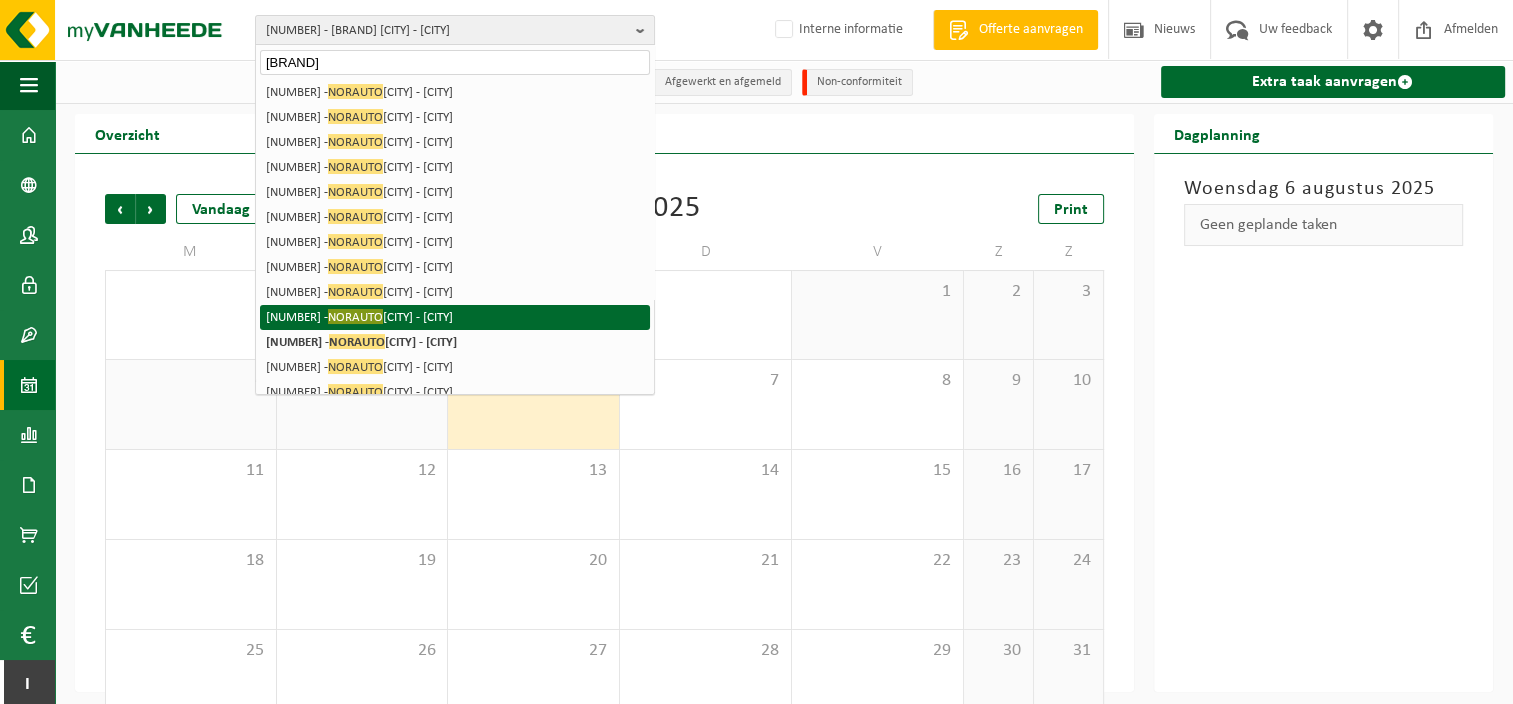 type on "norauto" 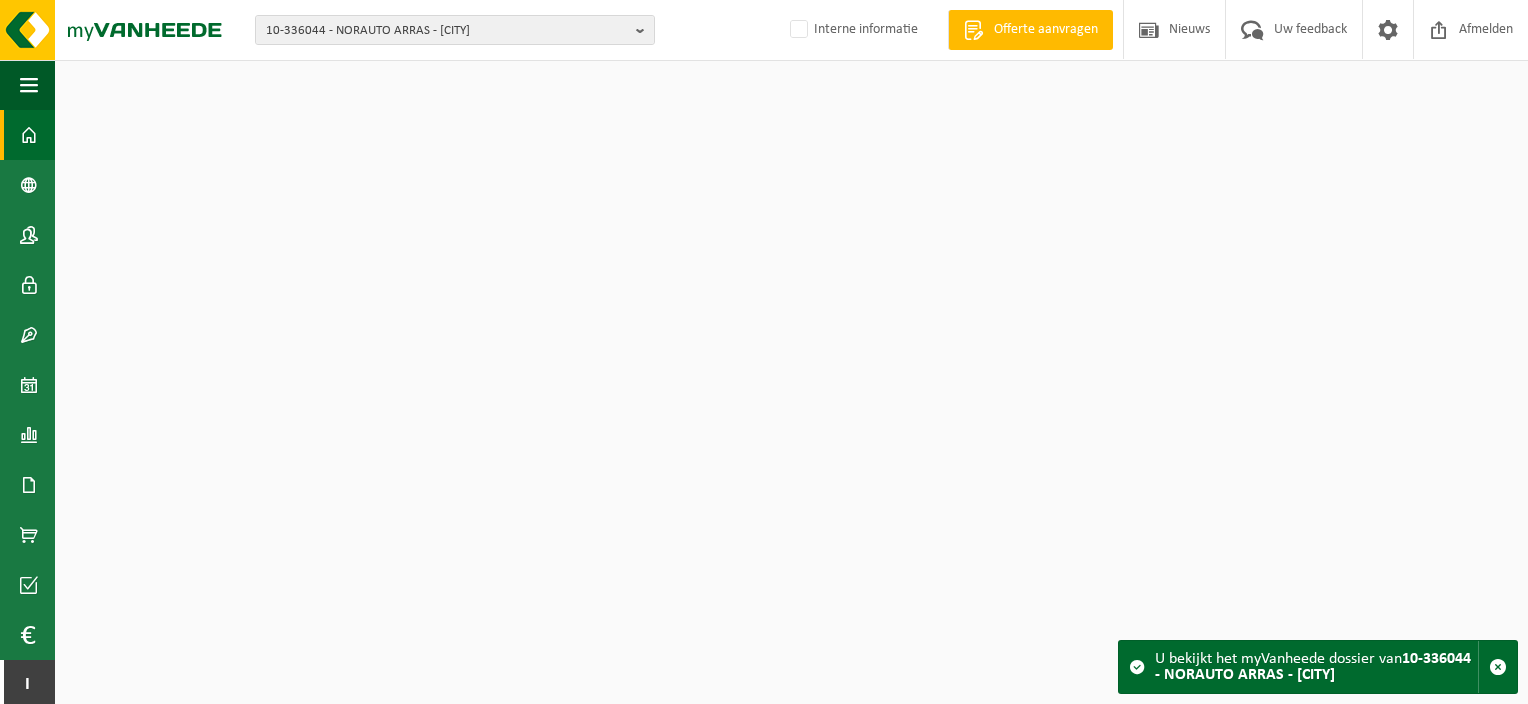 scroll, scrollTop: 0, scrollLeft: 0, axis: both 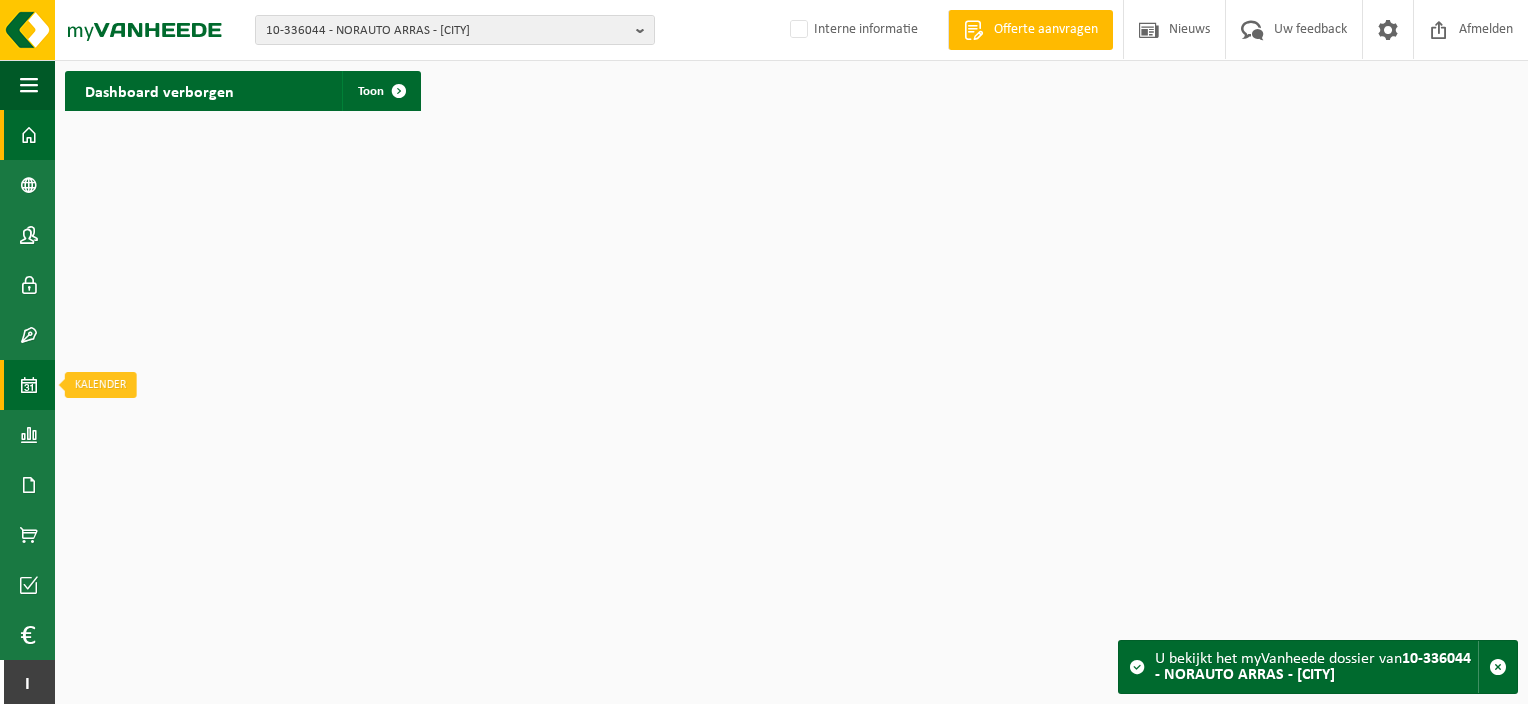 click at bounding box center (29, 385) 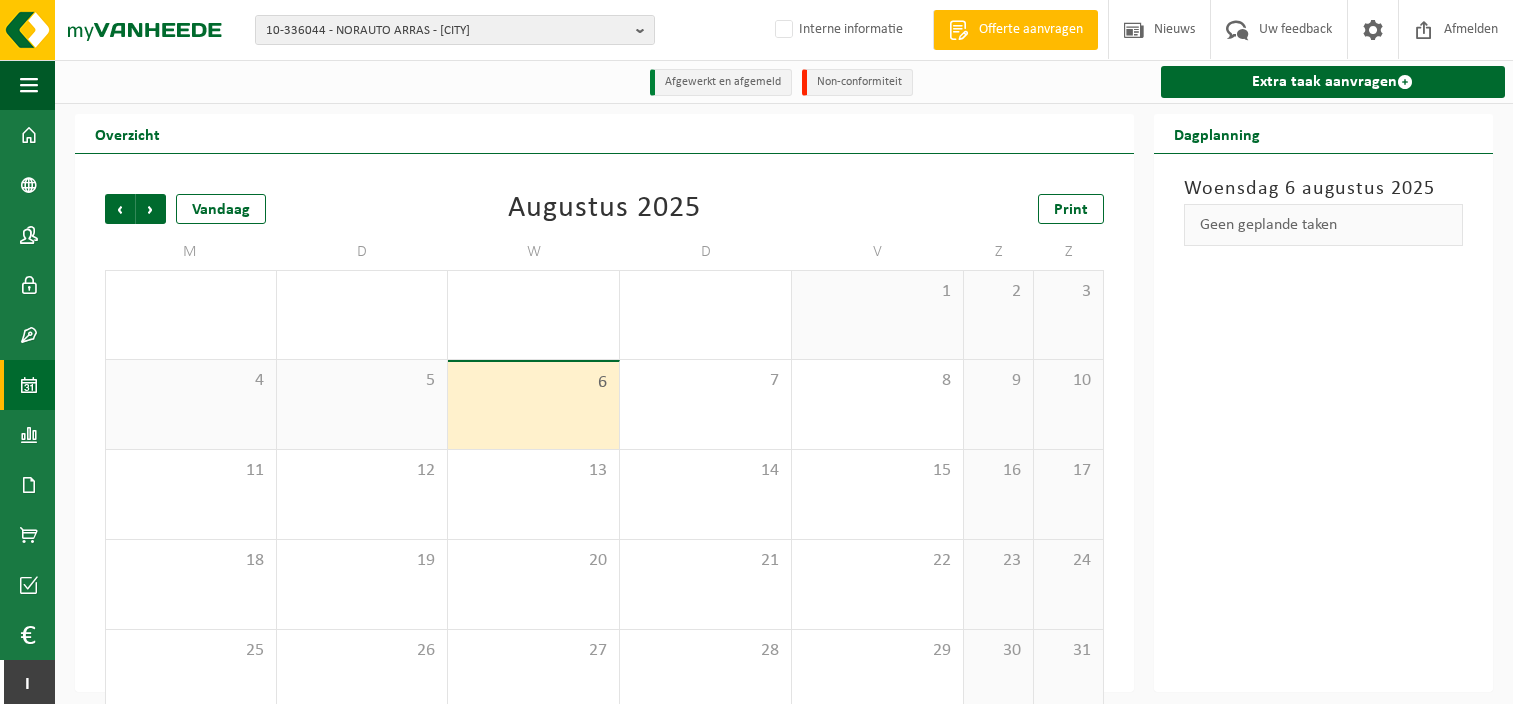 scroll, scrollTop: 0, scrollLeft: 0, axis: both 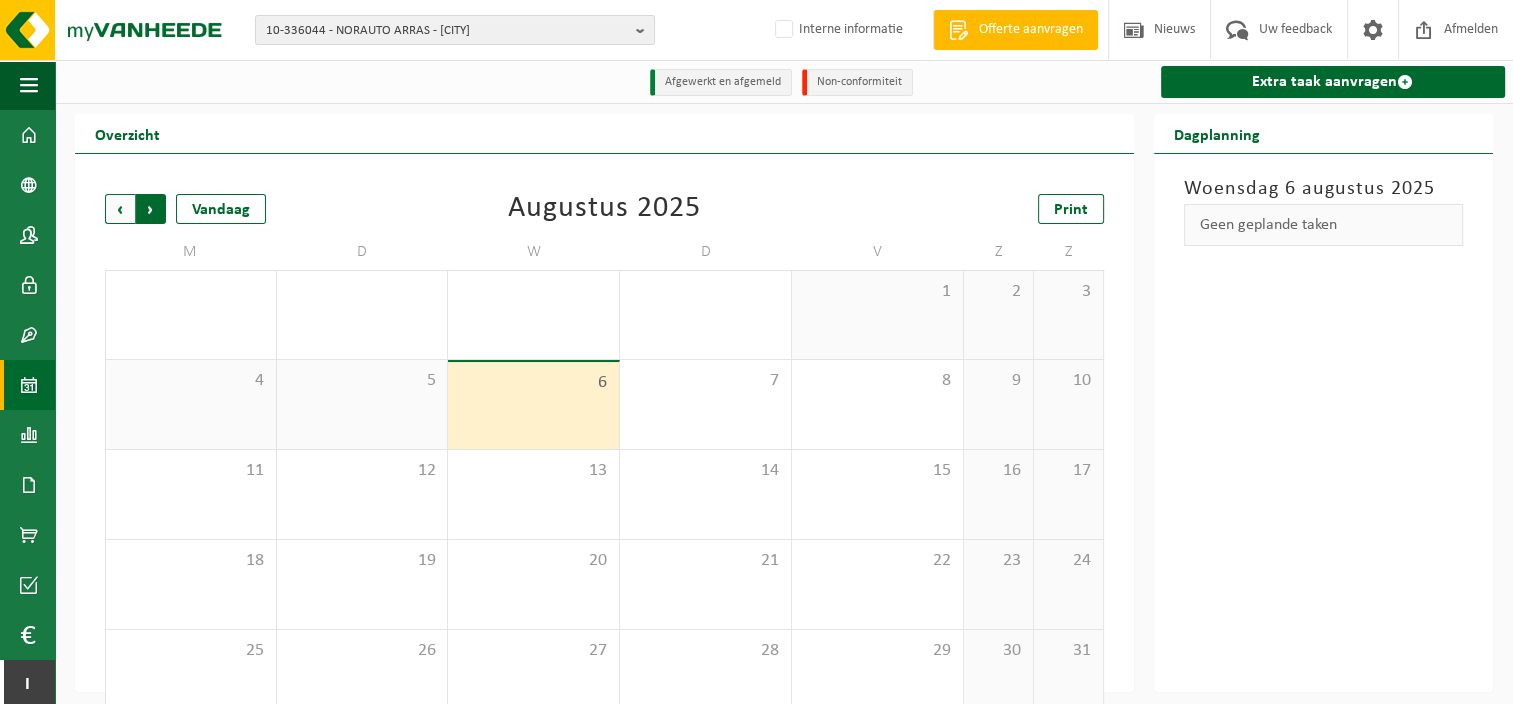 click on "Vorige" at bounding box center [120, 209] 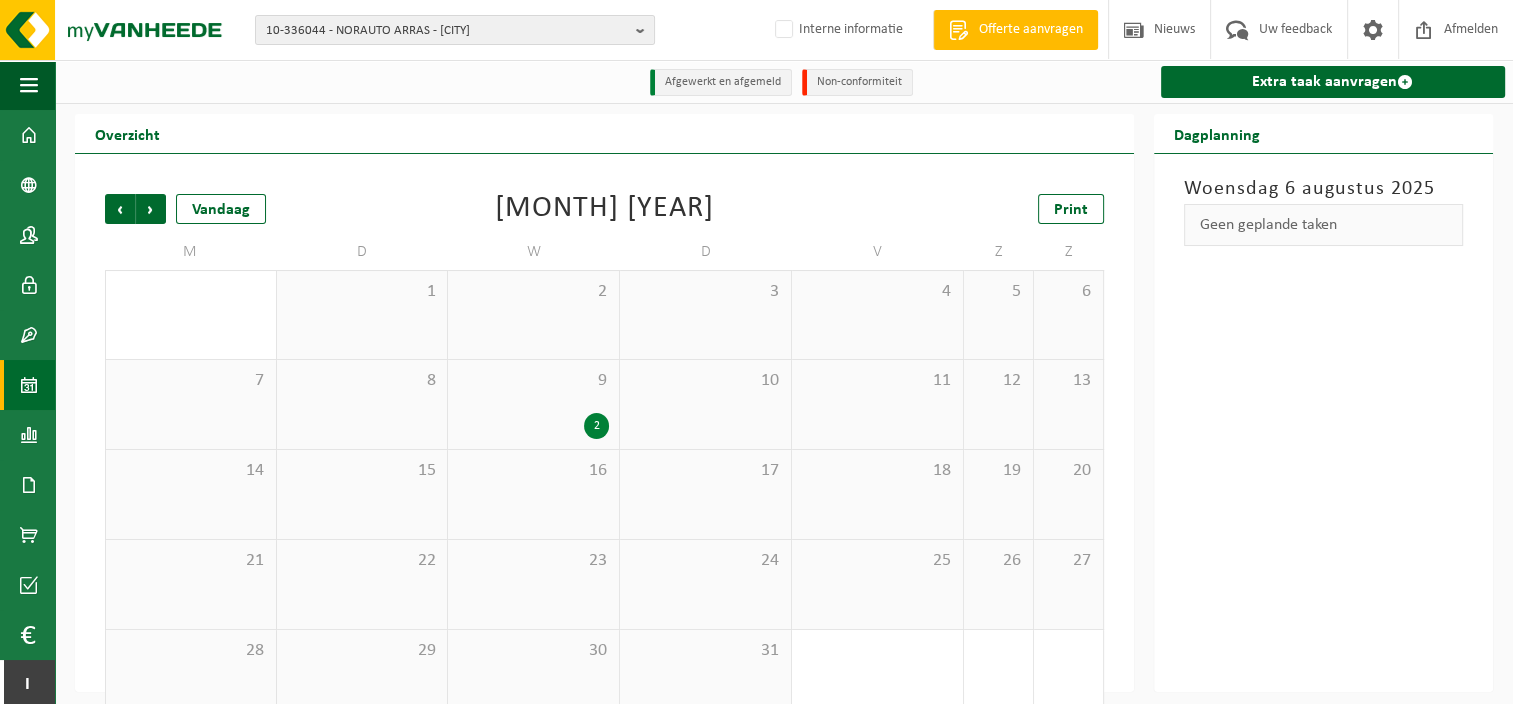 click on "Vorige" at bounding box center [120, 209] 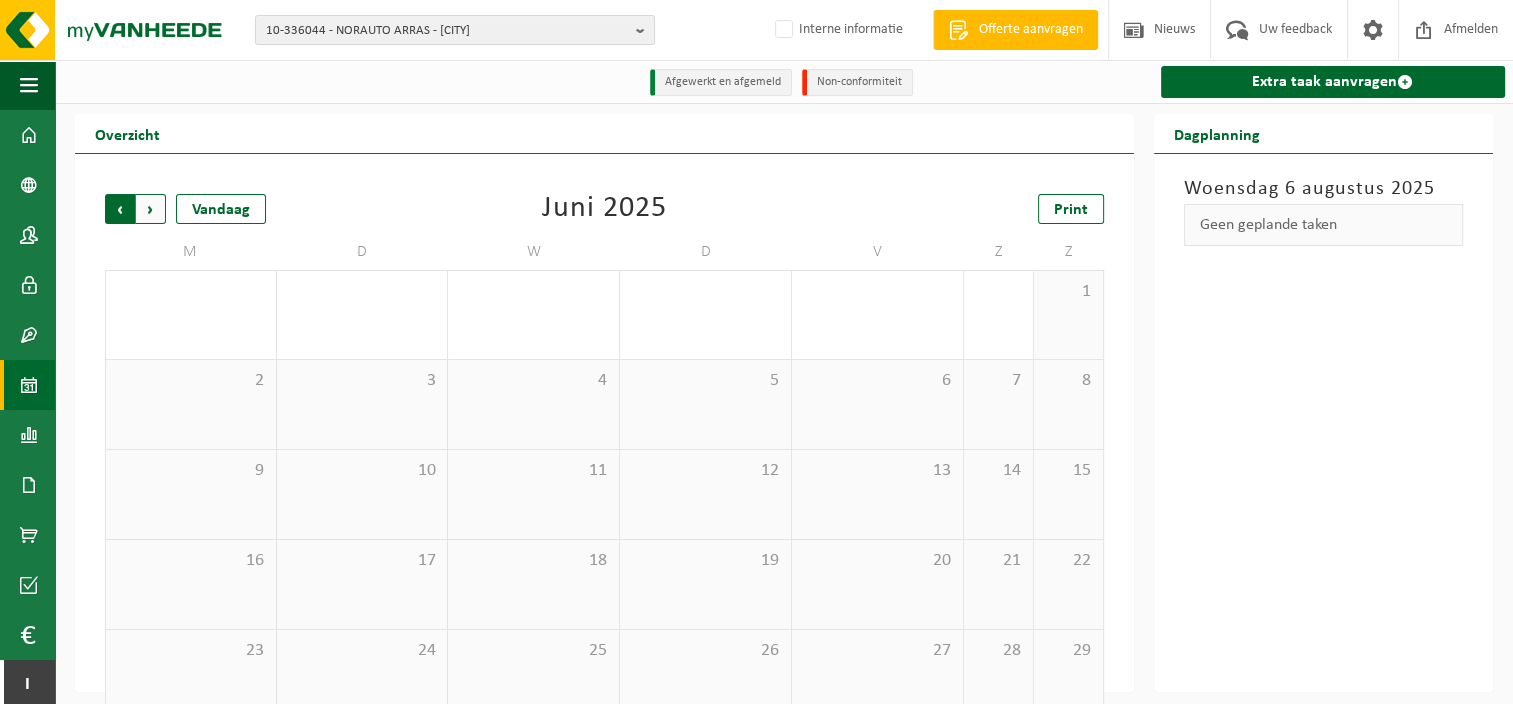 click on "Volgende" at bounding box center (151, 209) 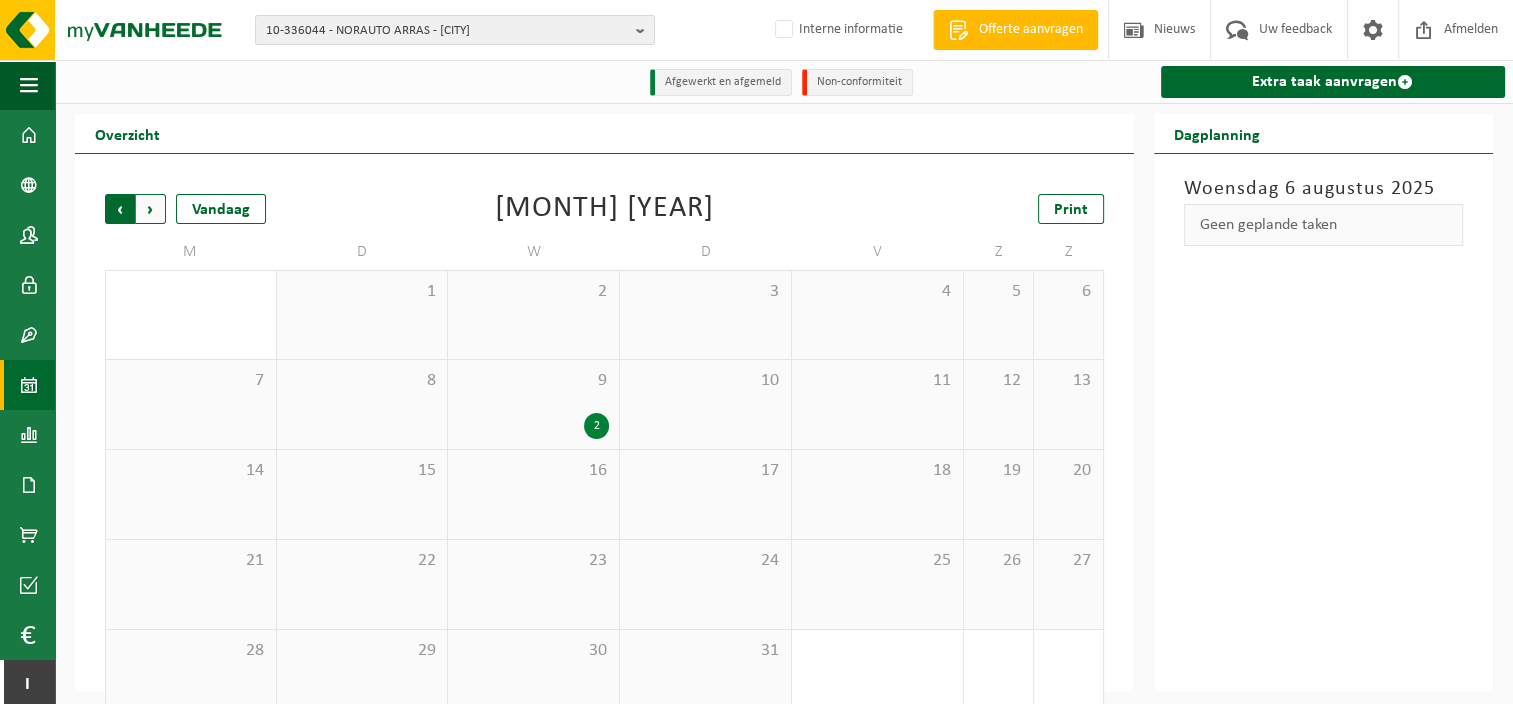 click on "Volgende" at bounding box center (151, 209) 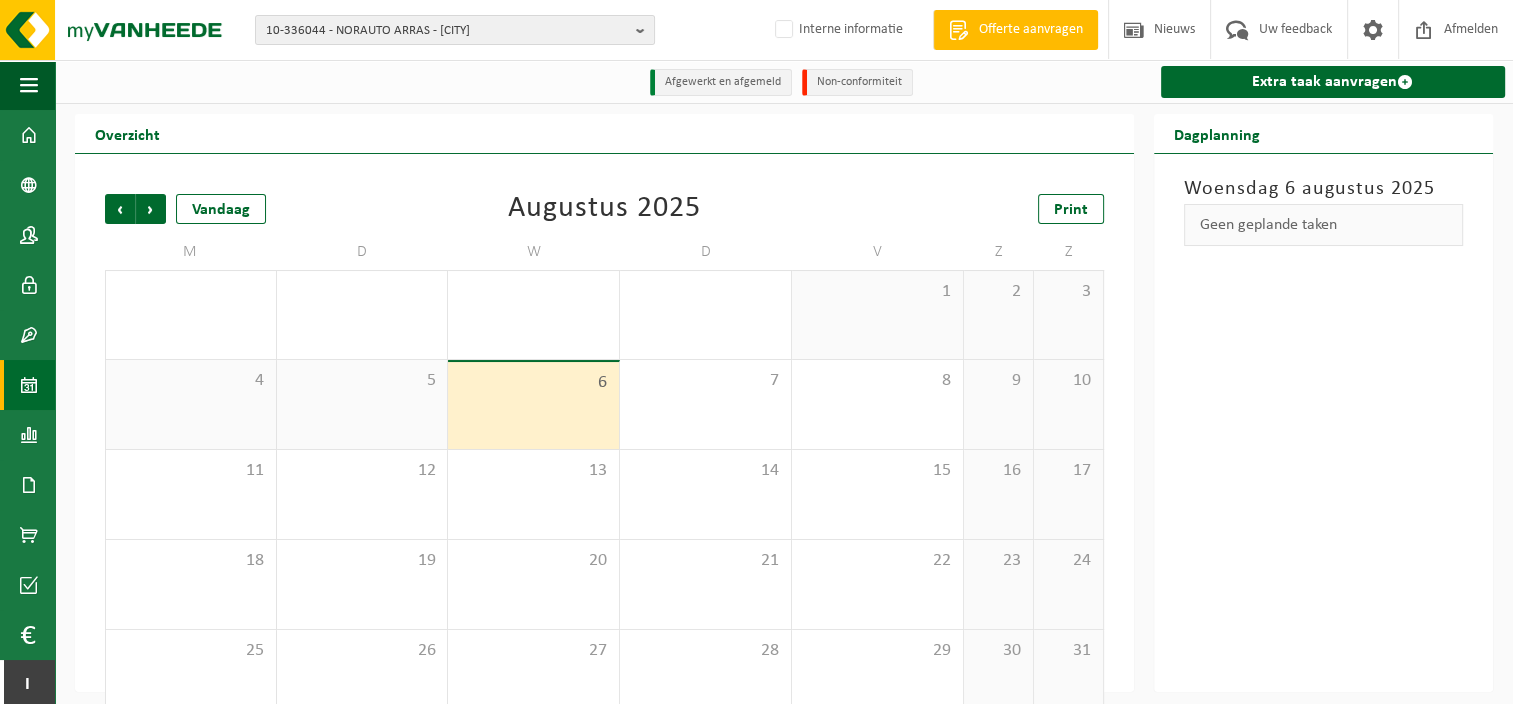 click on "Volgende" at bounding box center [151, 209] 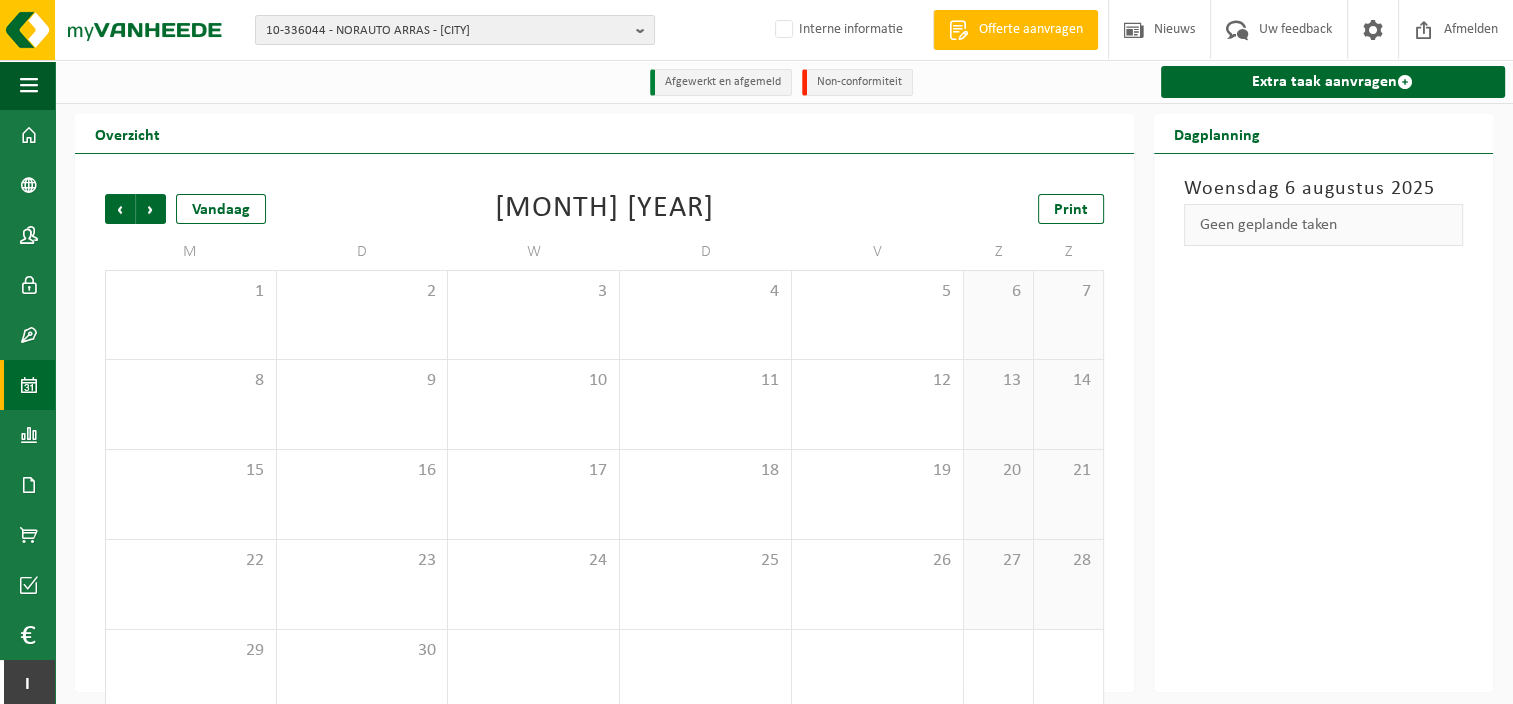 click on "Volgende" at bounding box center (151, 209) 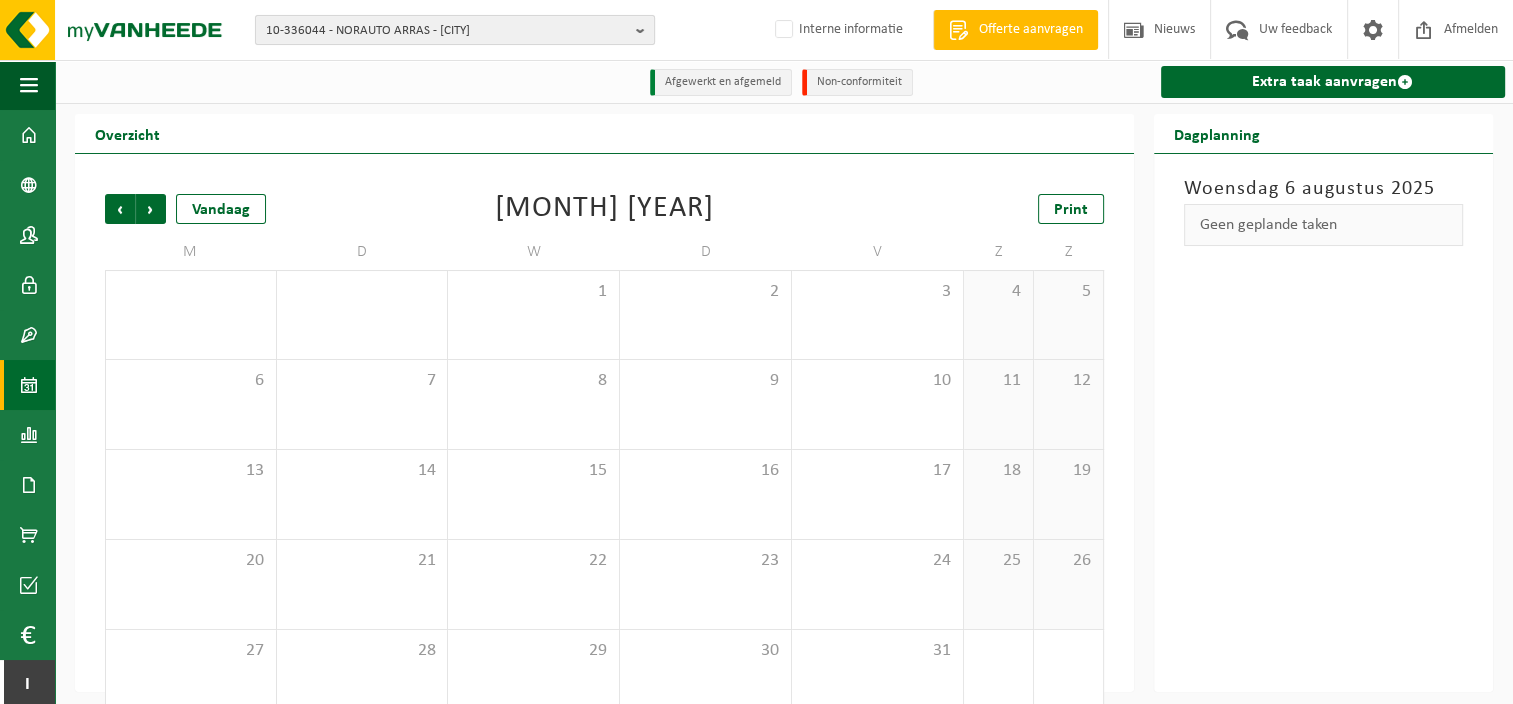 click on "10-336044 - NORAUTO ARRAS - ARRAS" at bounding box center [447, 31] 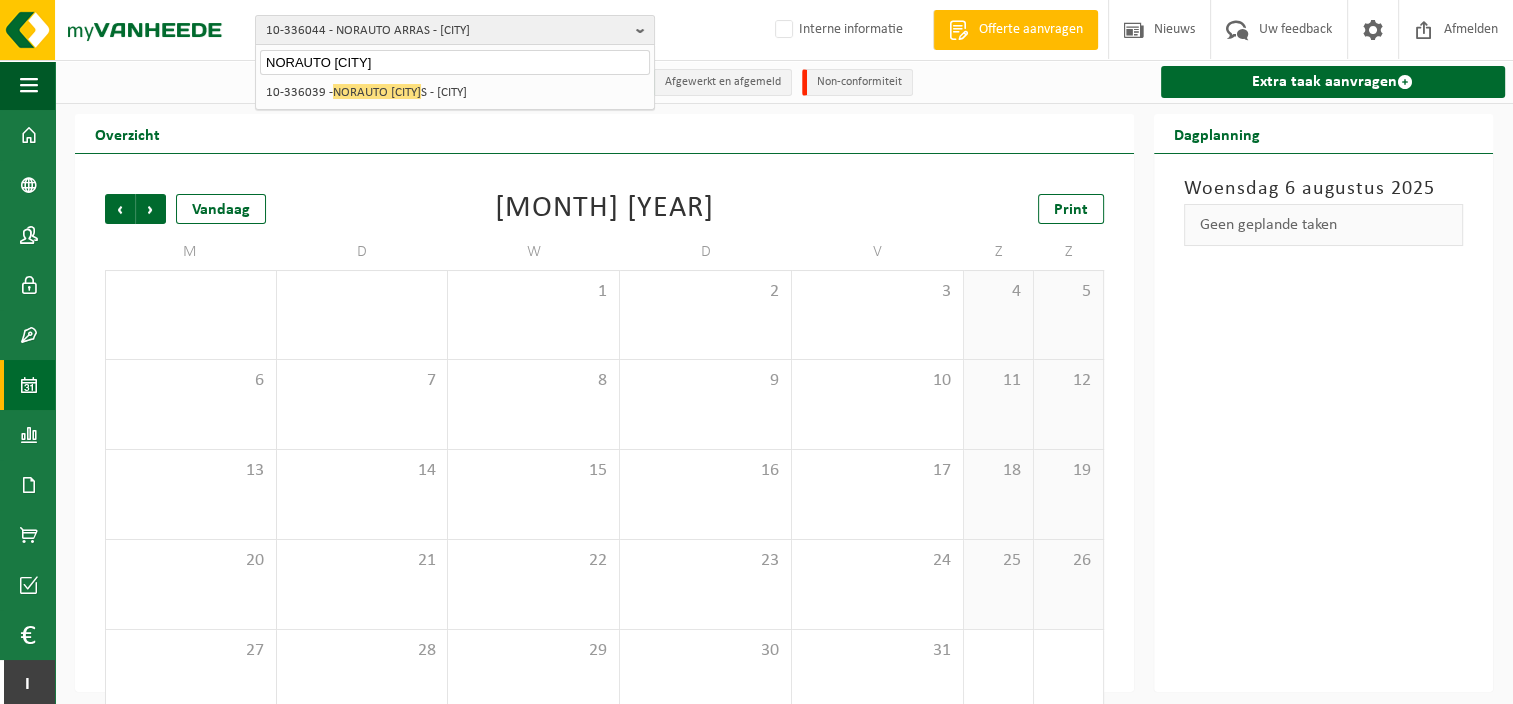 type on "norauto leer" 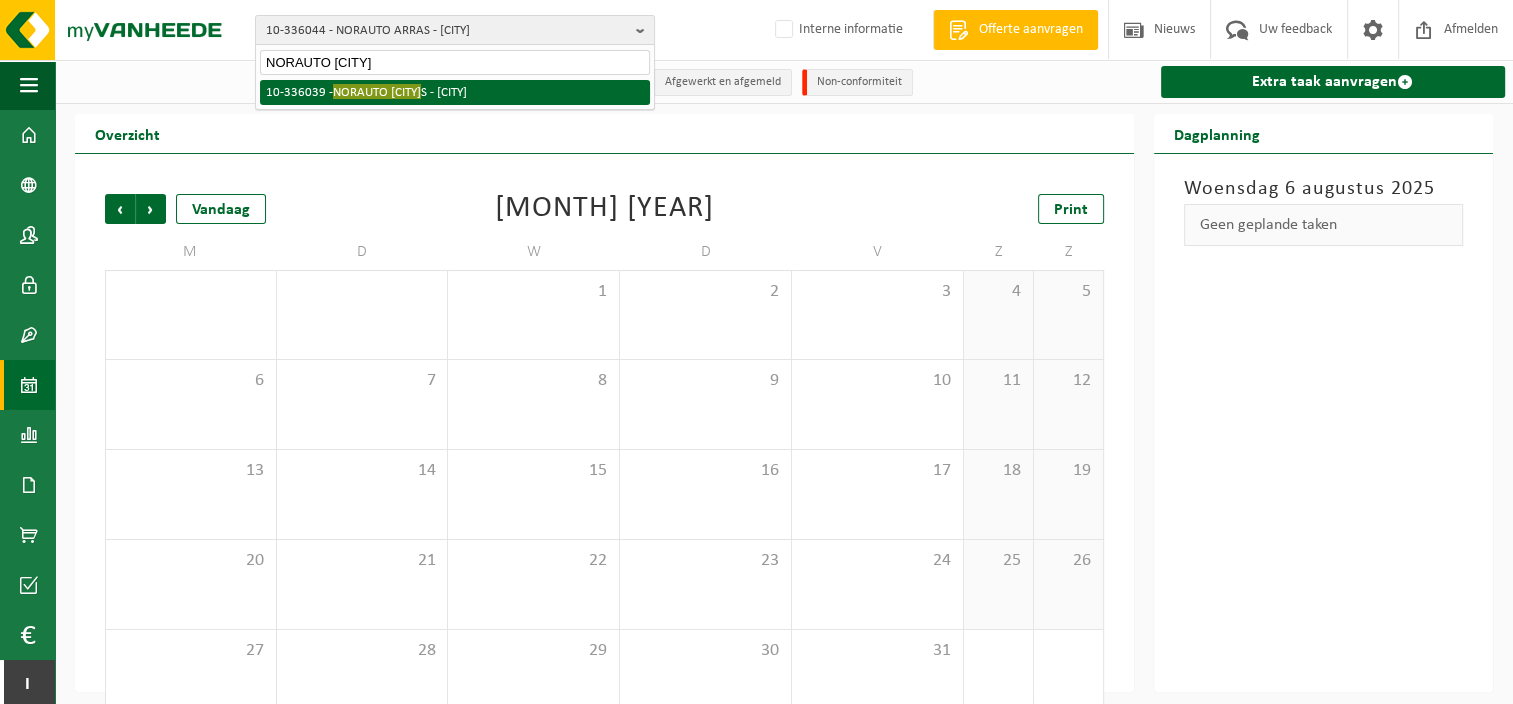 click on "10-336039 -  NORAUTO LEER S - LEERS" at bounding box center (455, 92) 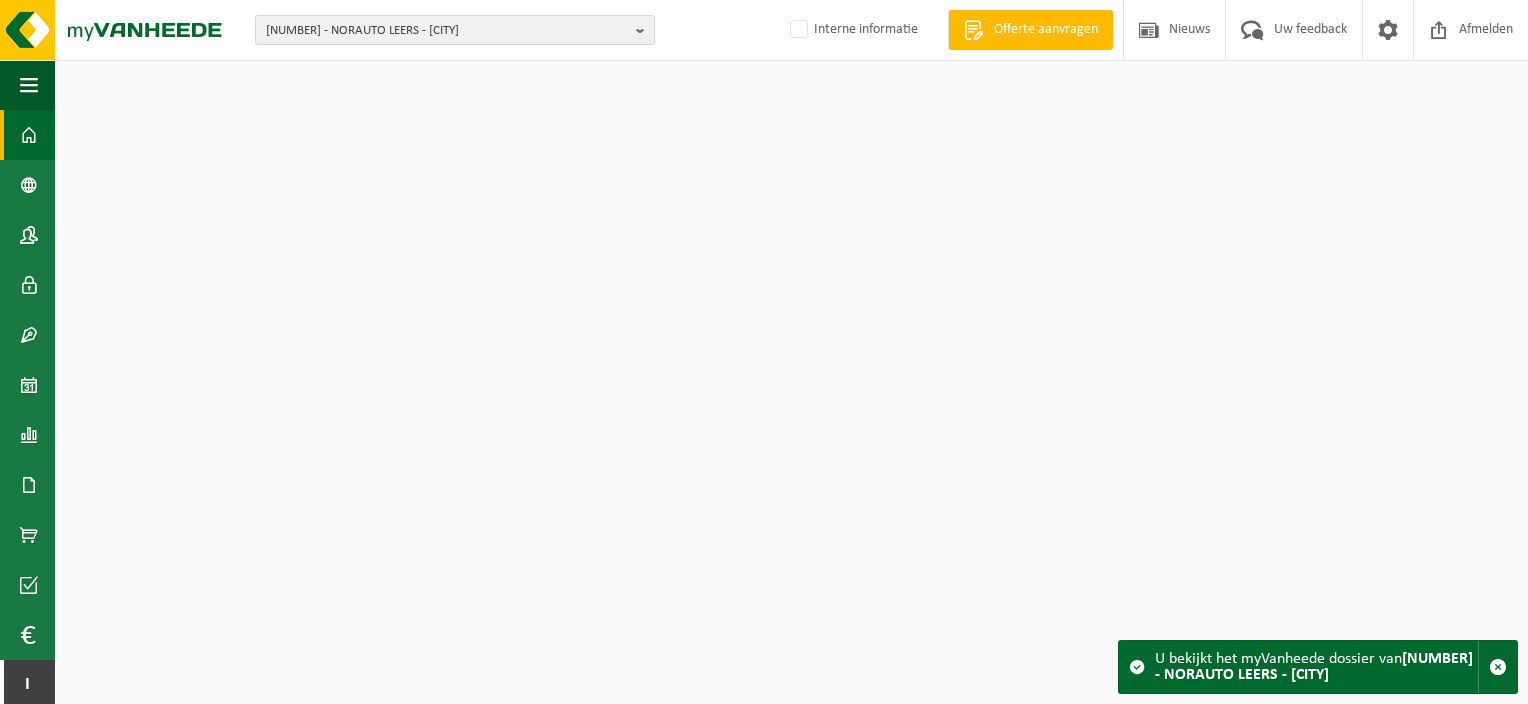 scroll, scrollTop: 0, scrollLeft: 0, axis: both 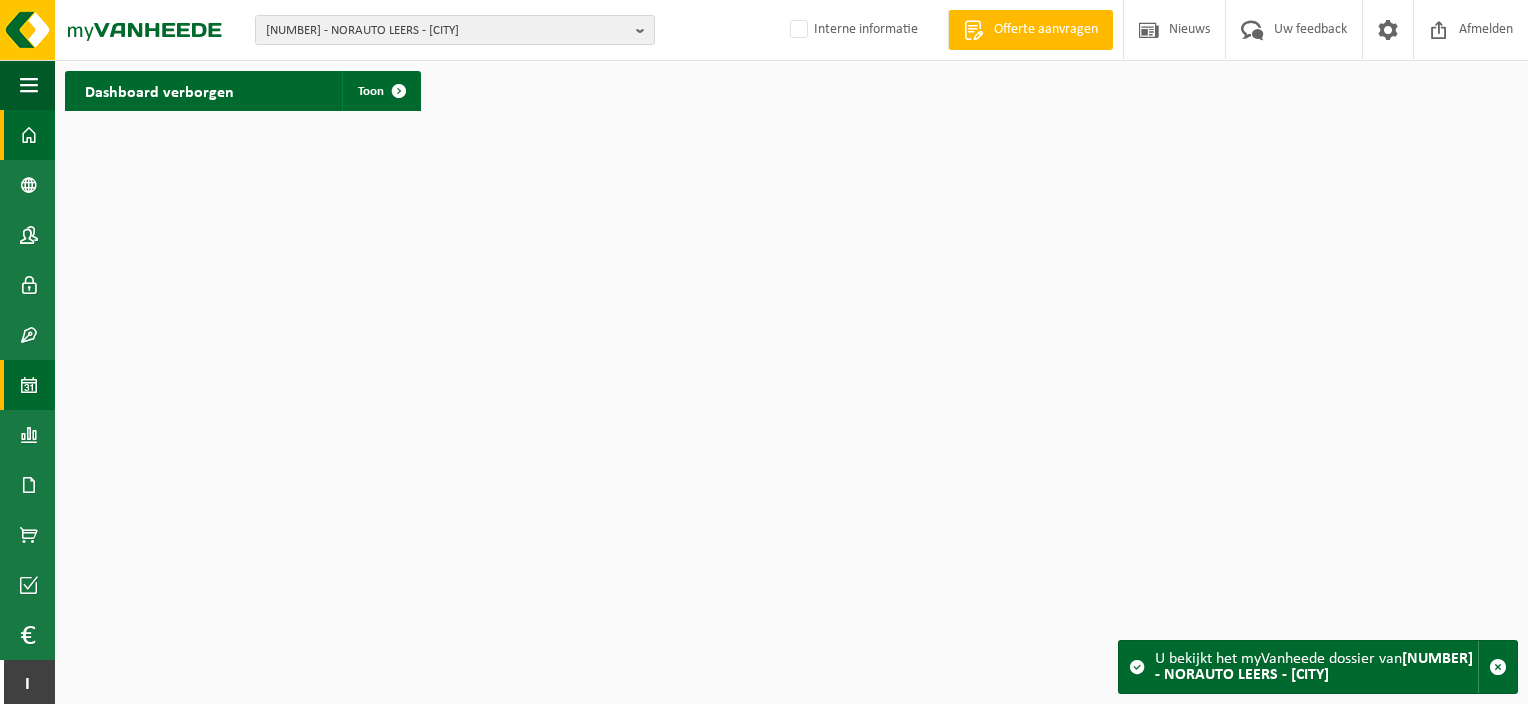 click at bounding box center [29, 385] 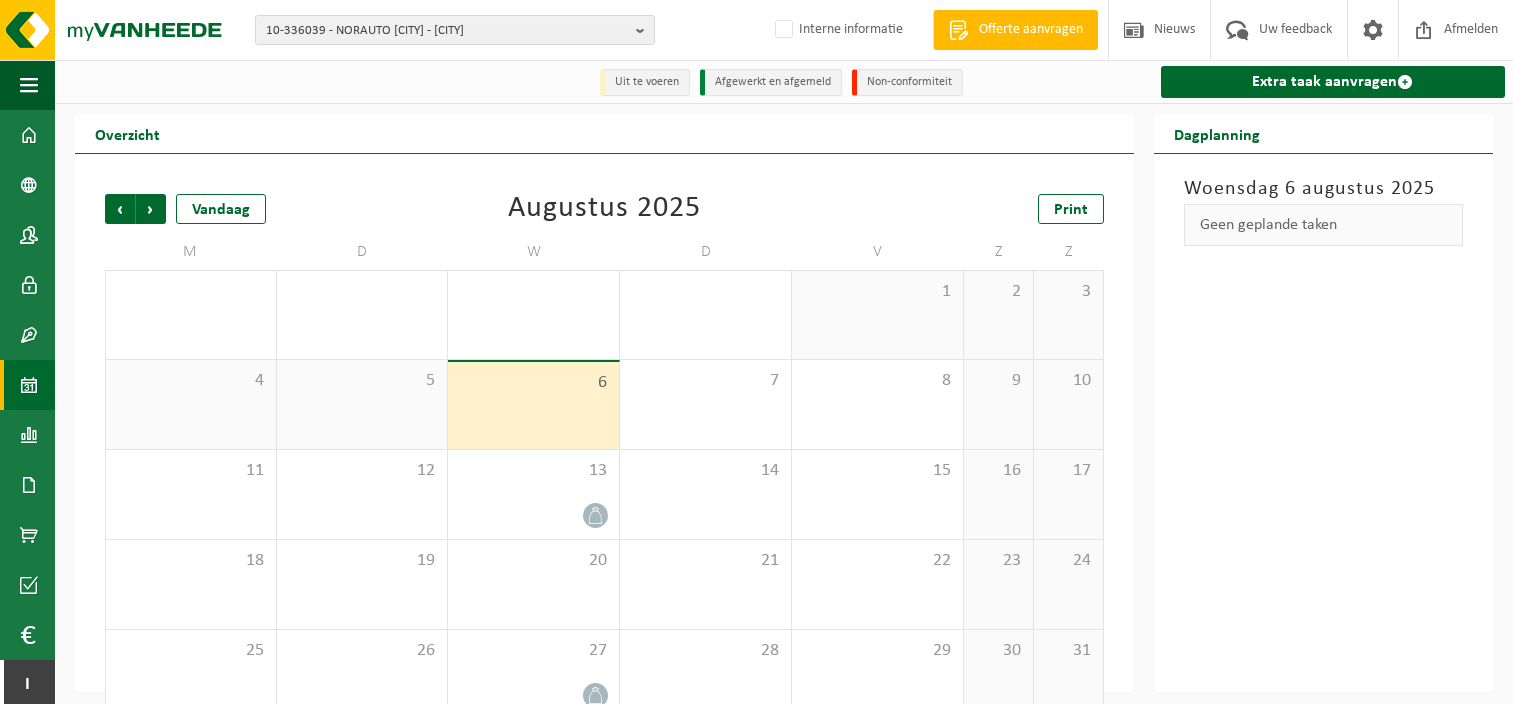 scroll, scrollTop: 0, scrollLeft: 0, axis: both 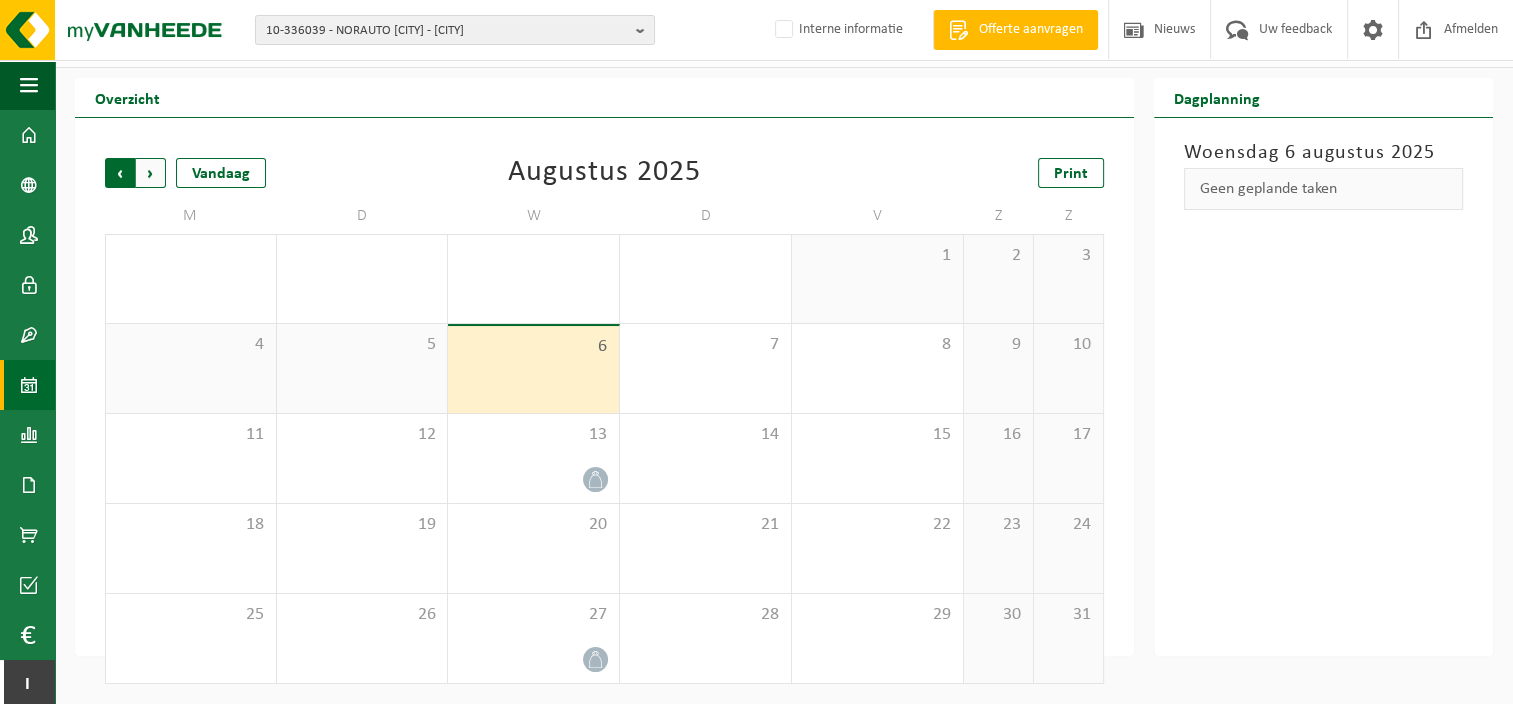 click on "Volgende" at bounding box center [151, 173] 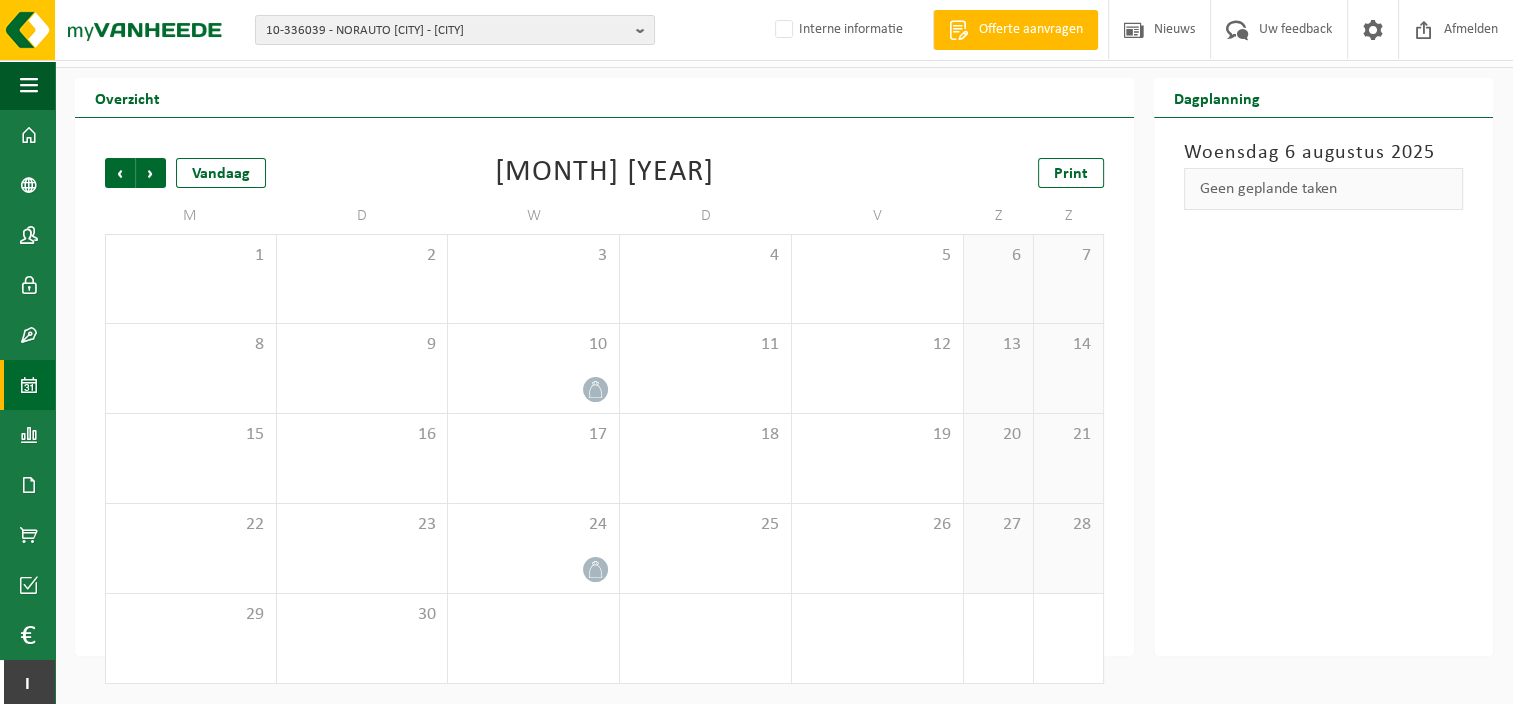 click on "Volgende" at bounding box center [151, 173] 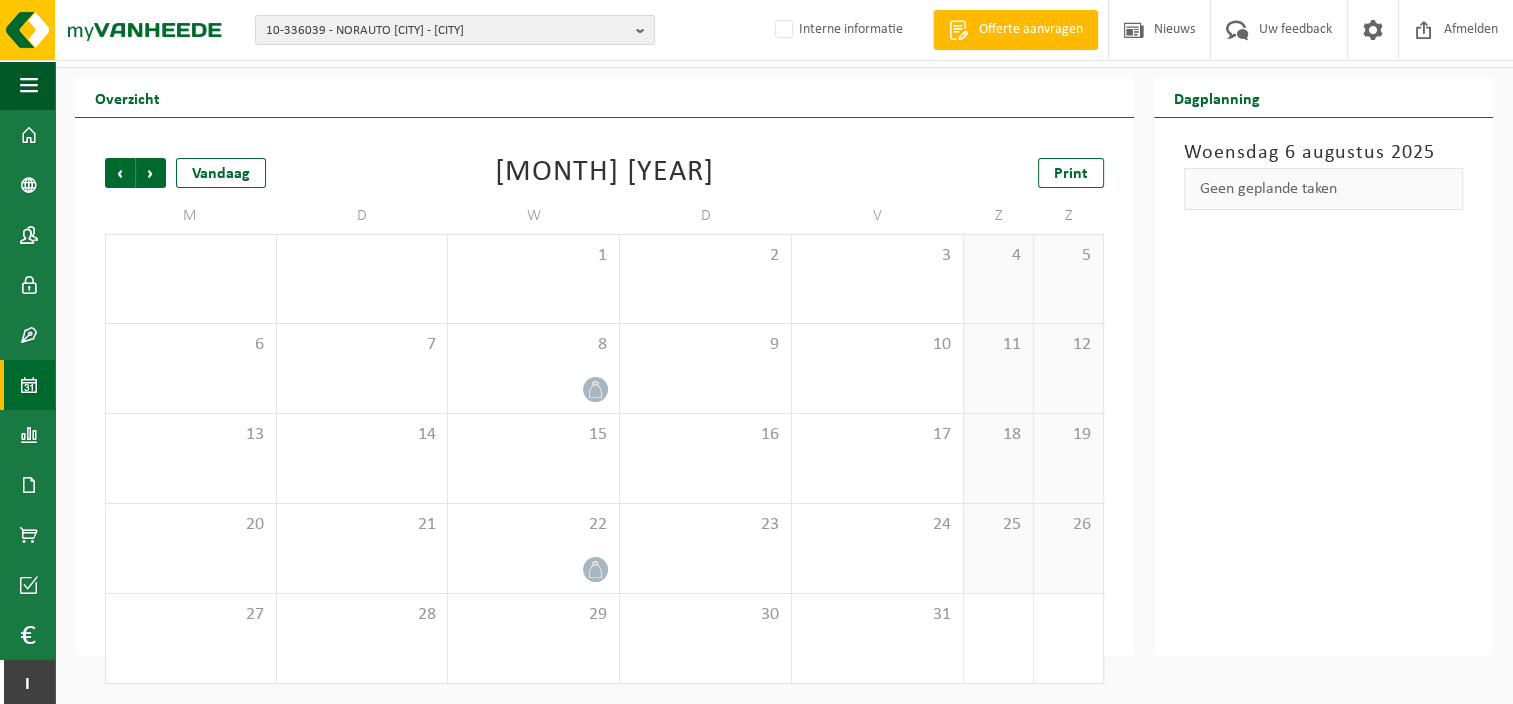 click on "Volgende" at bounding box center (151, 173) 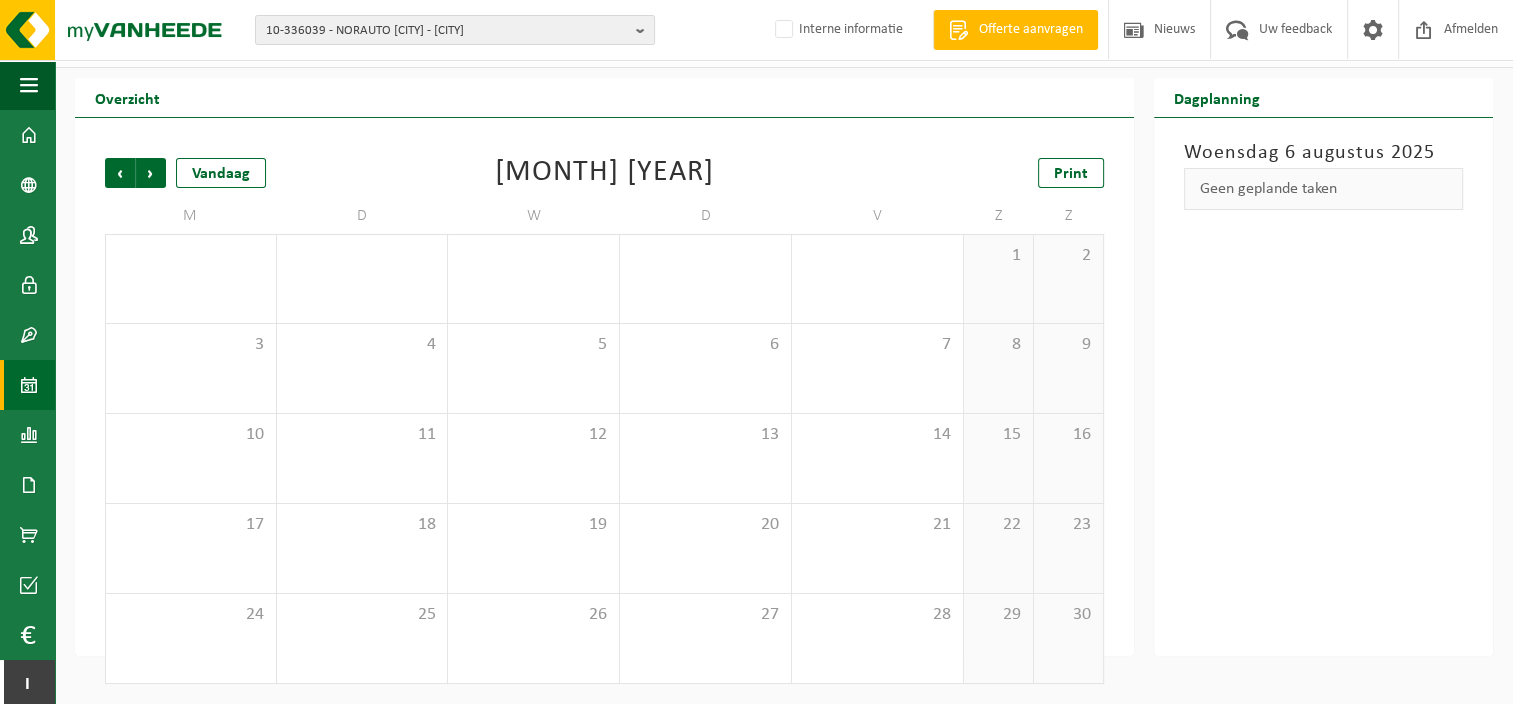 click on "Volgende" at bounding box center (151, 173) 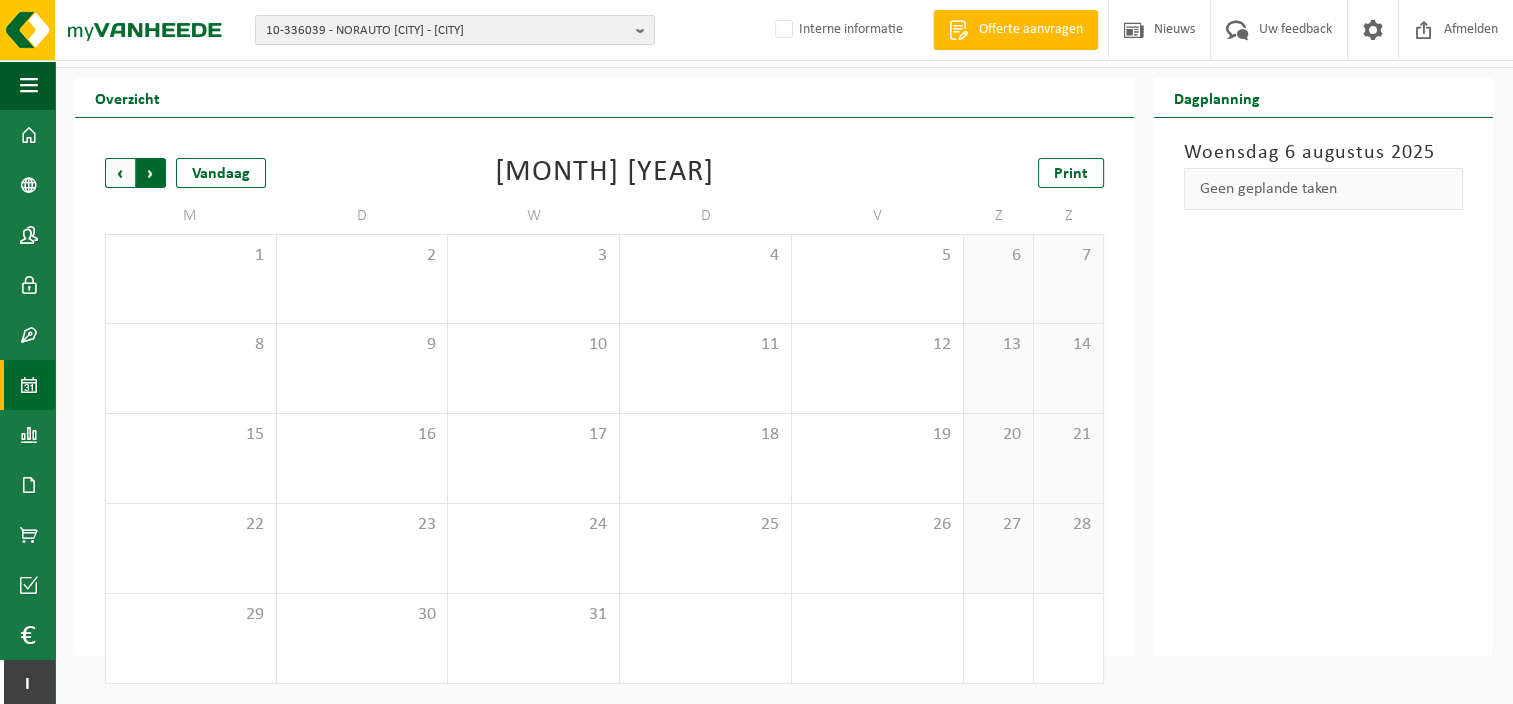 click on "Vorige" at bounding box center (120, 173) 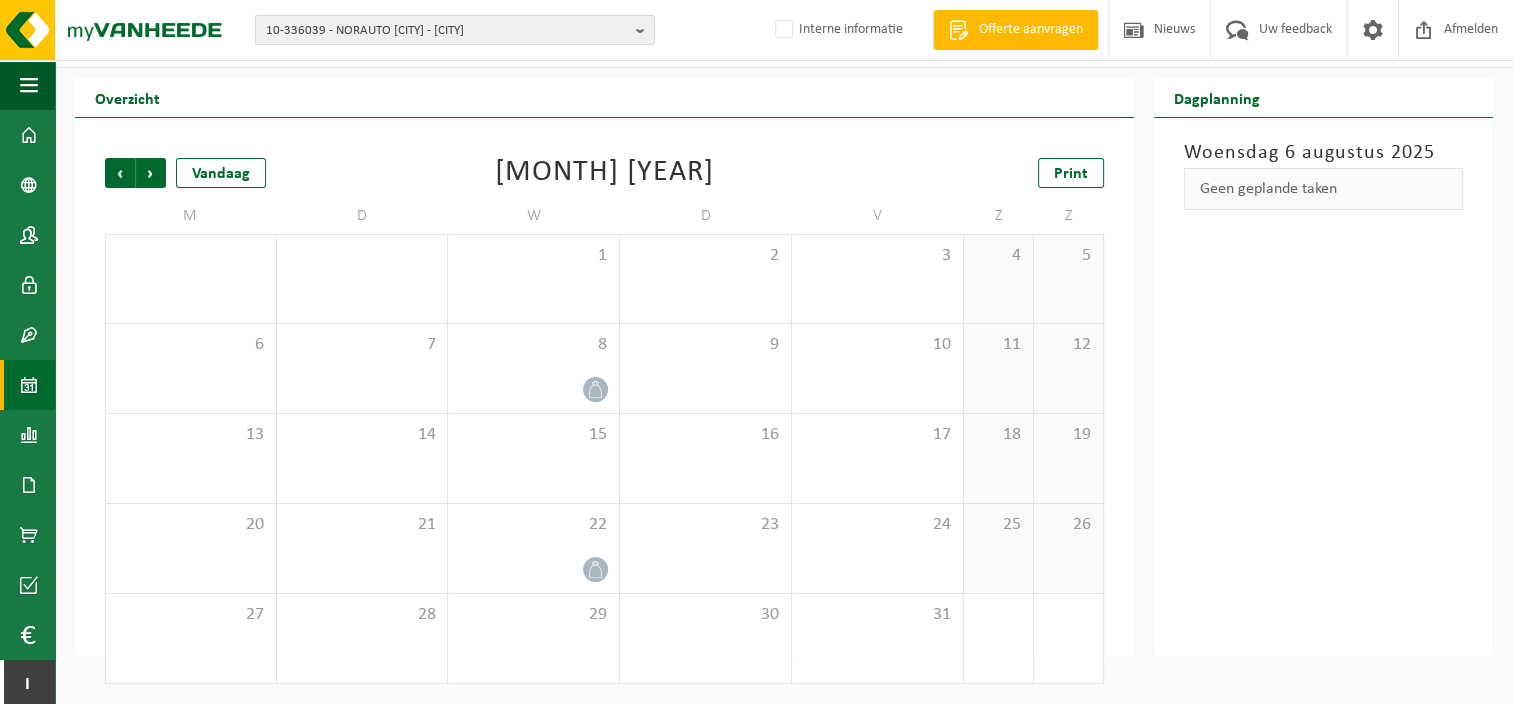 click on "Vorige" at bounding box center [120, 173] 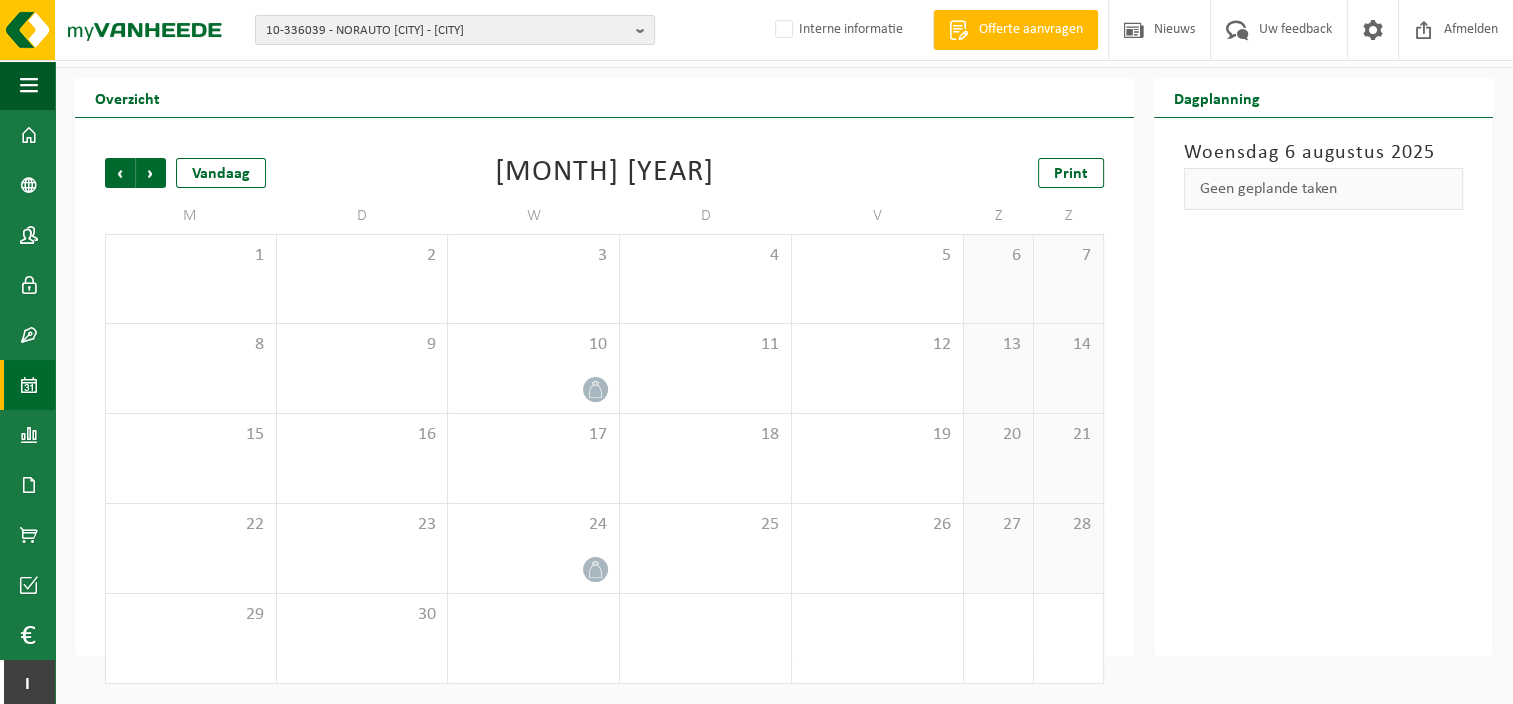 click on "Vorige" at bounding box center (120, 173) 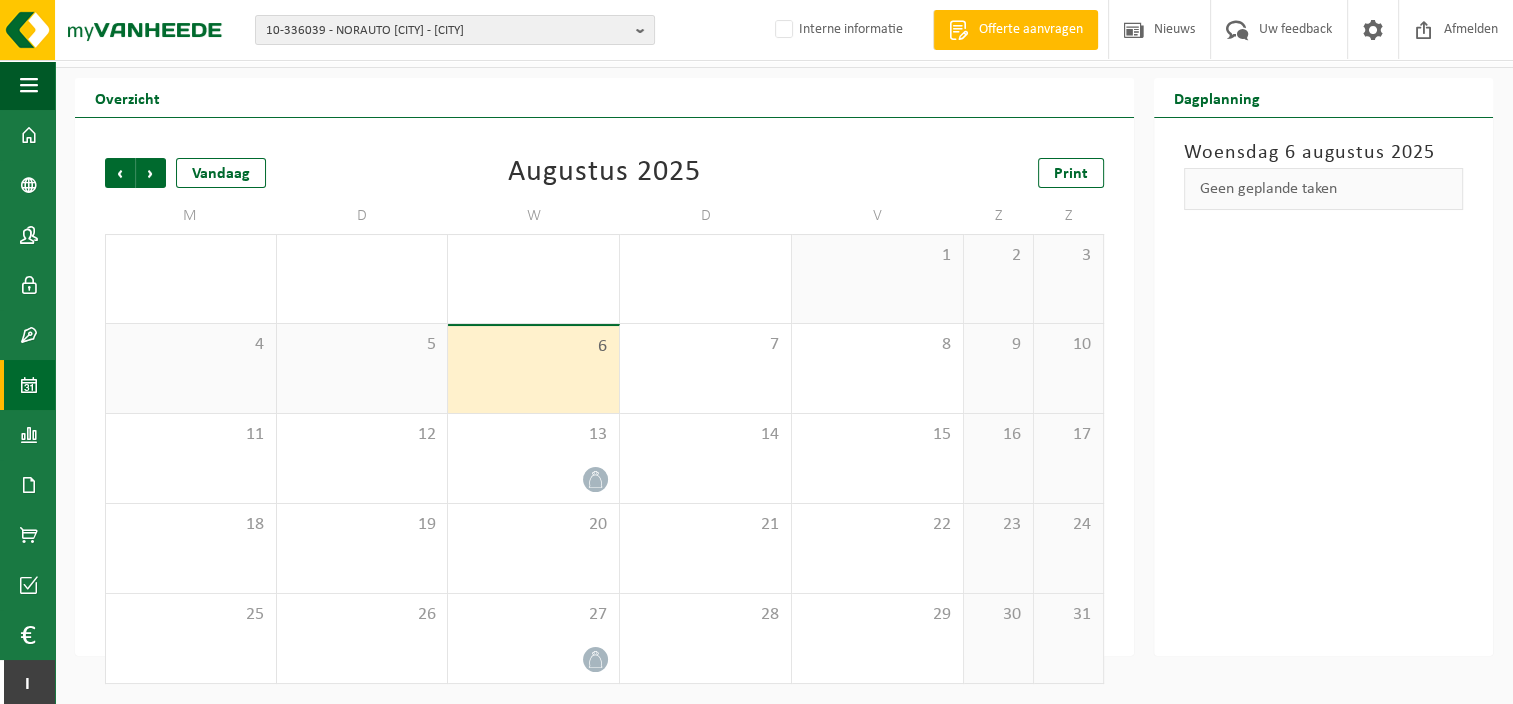 click on "Vorige" at bounding box center (120, 173) 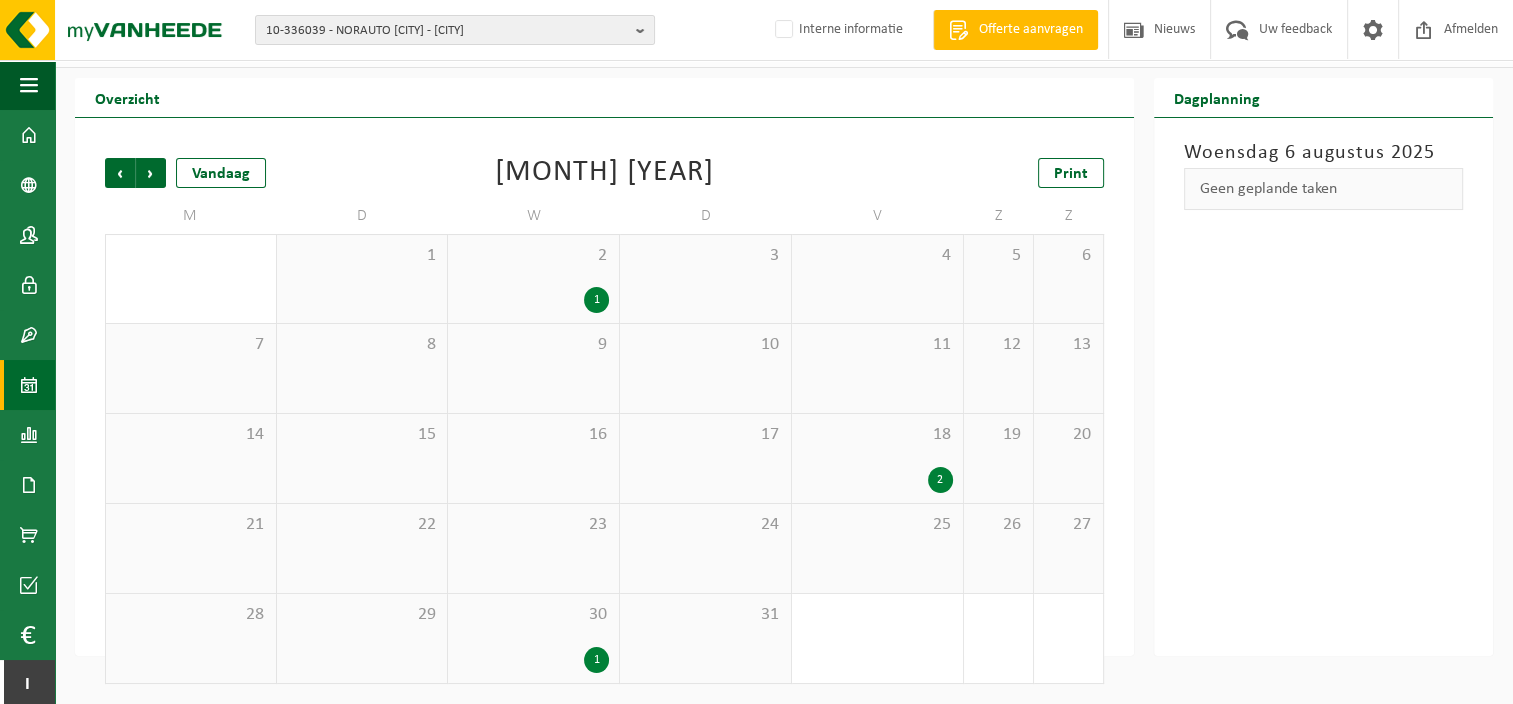click on "Vorige" at bounding box center [120, 173] 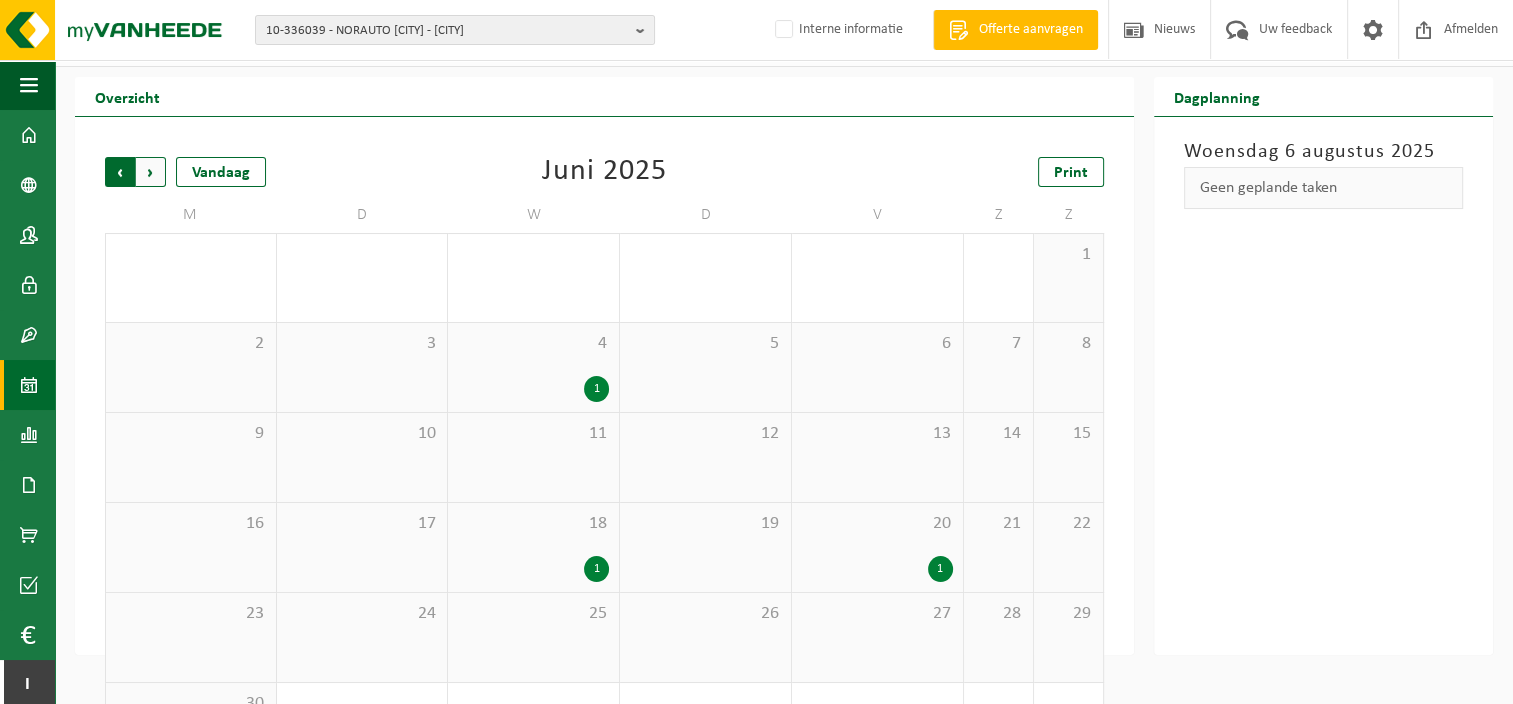 click on "Volgende" at bounding box center (151, 172) 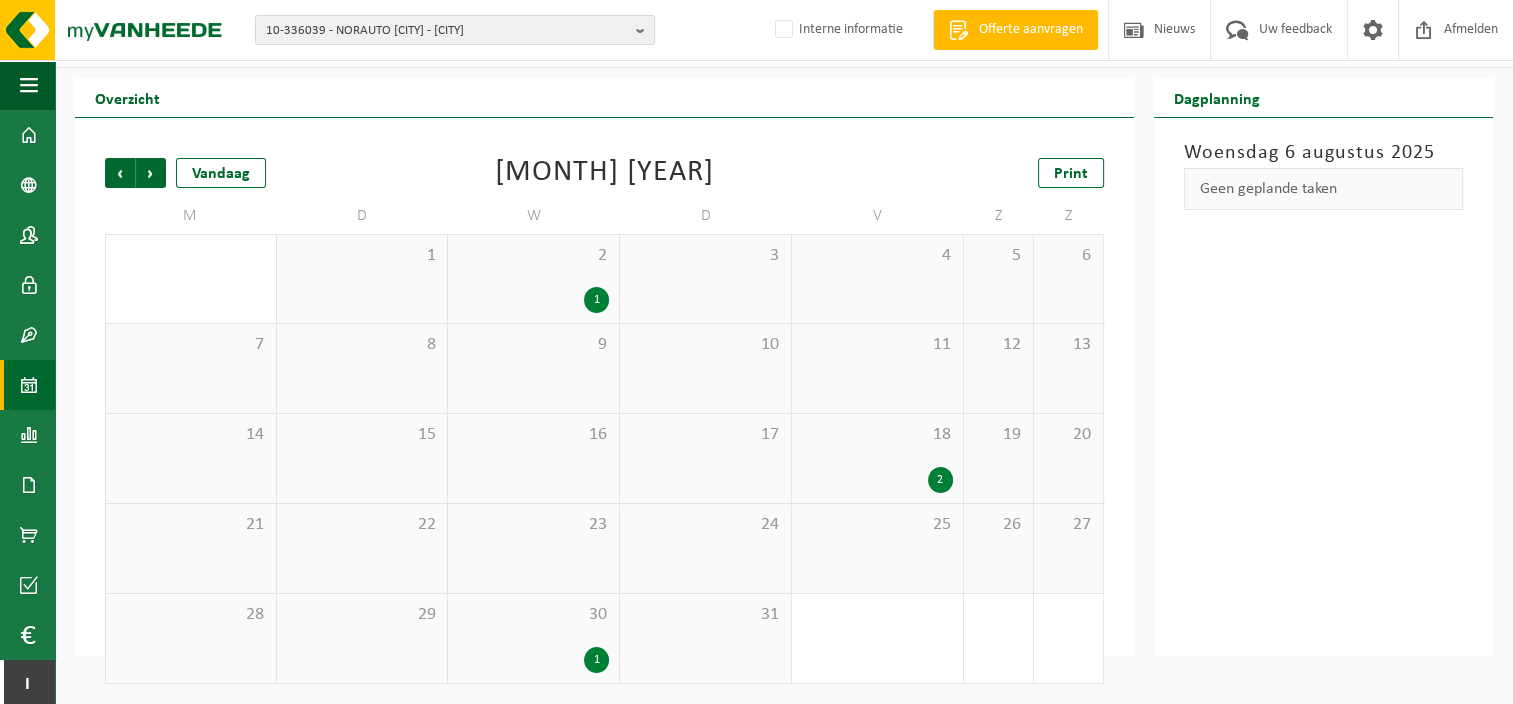 click on "Volgende" at bounding box center (151, 173) 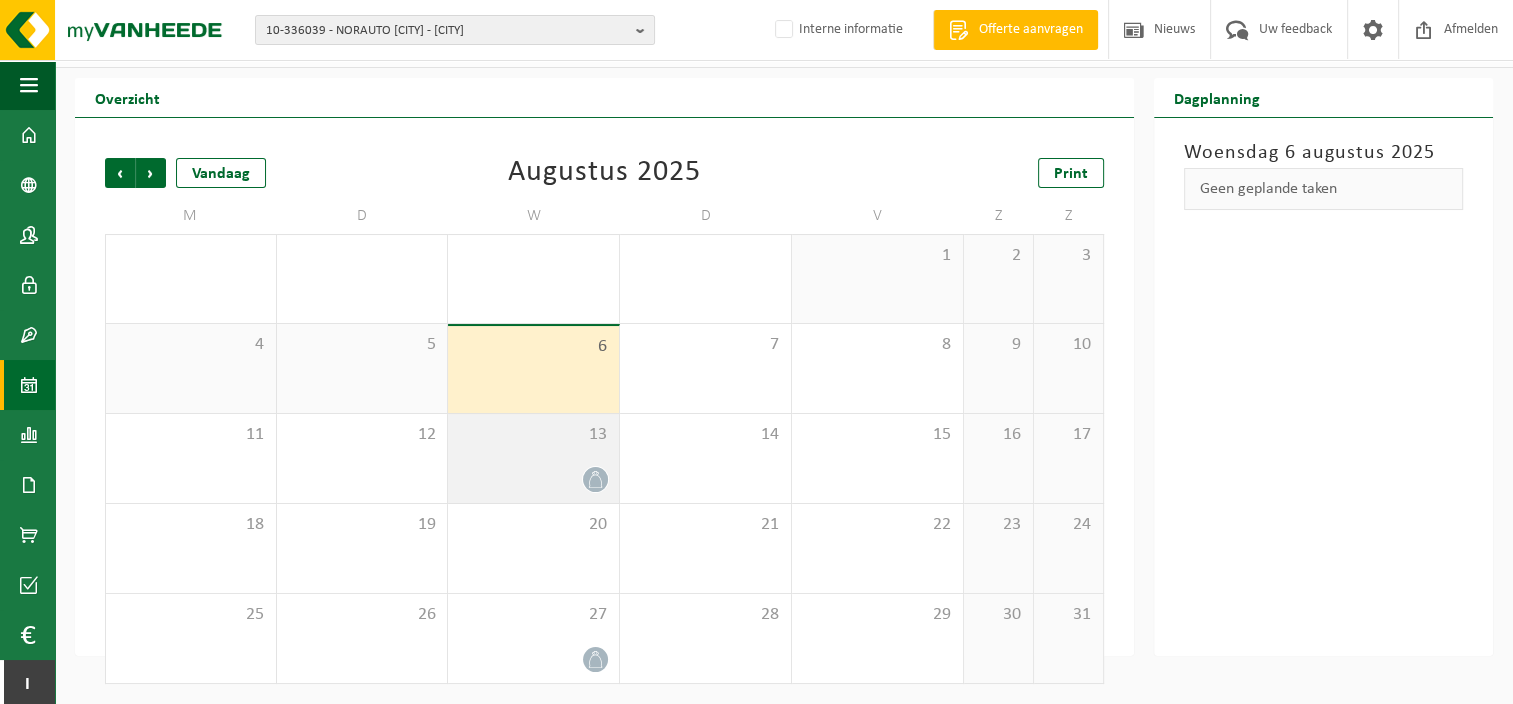 click 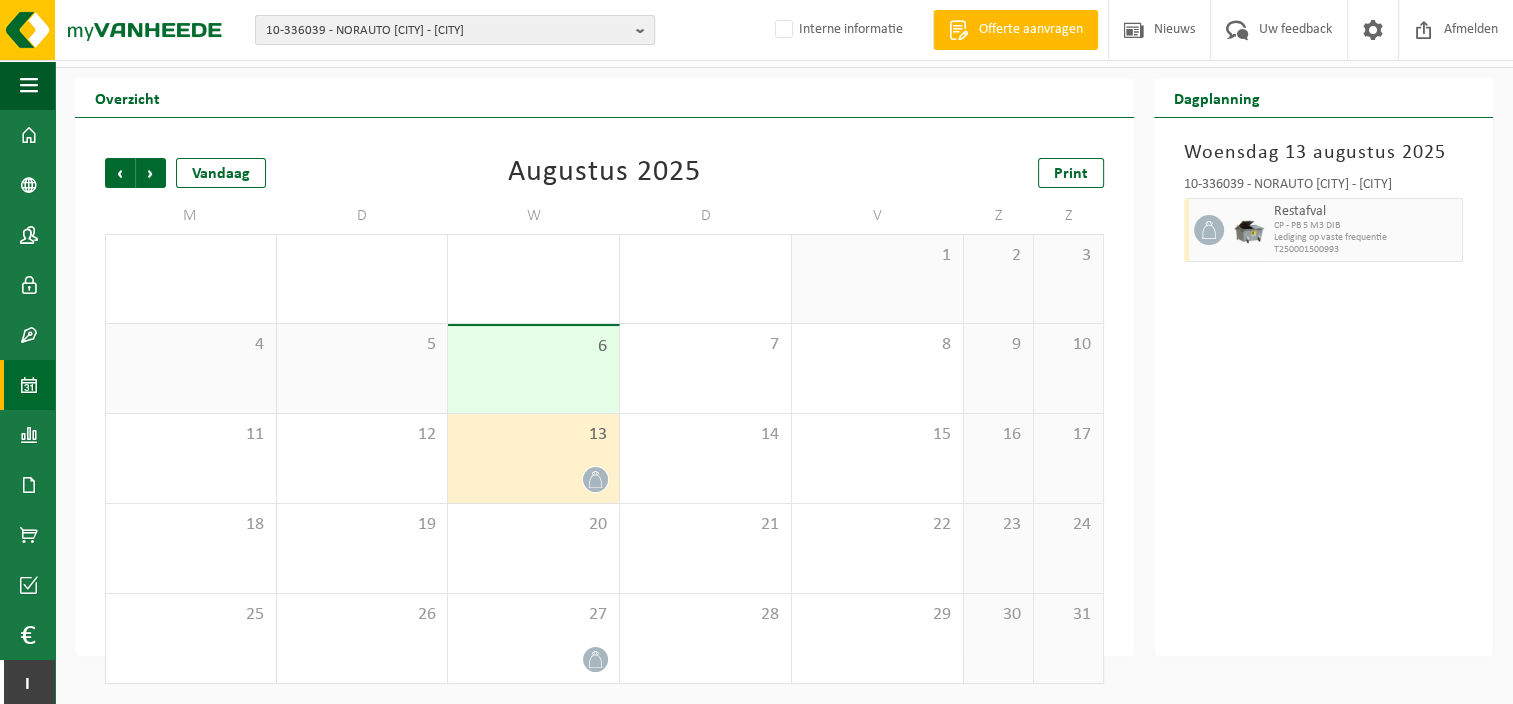 click on "10-336039 - NORAUTO LEERS - LEERS" at bounding box center (447, 31) 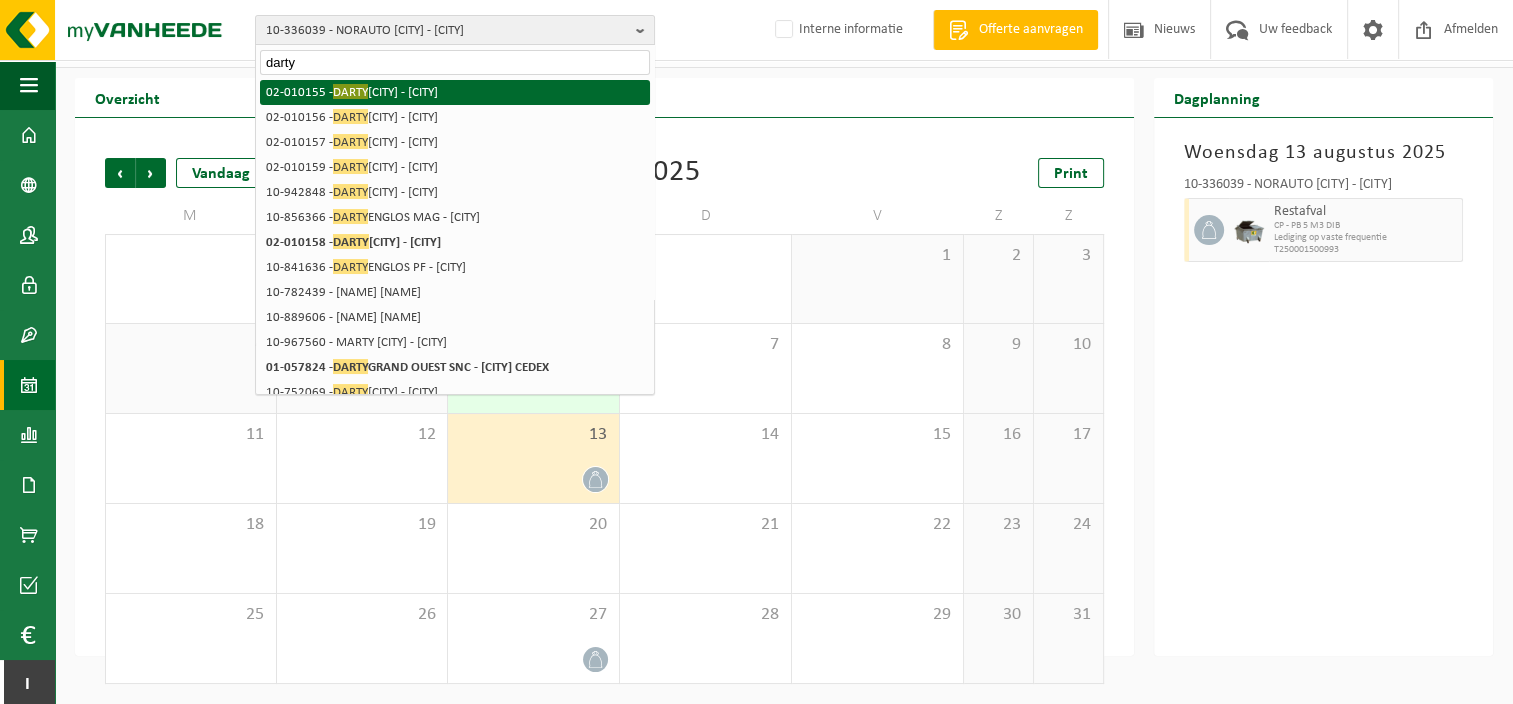 type on "darty" 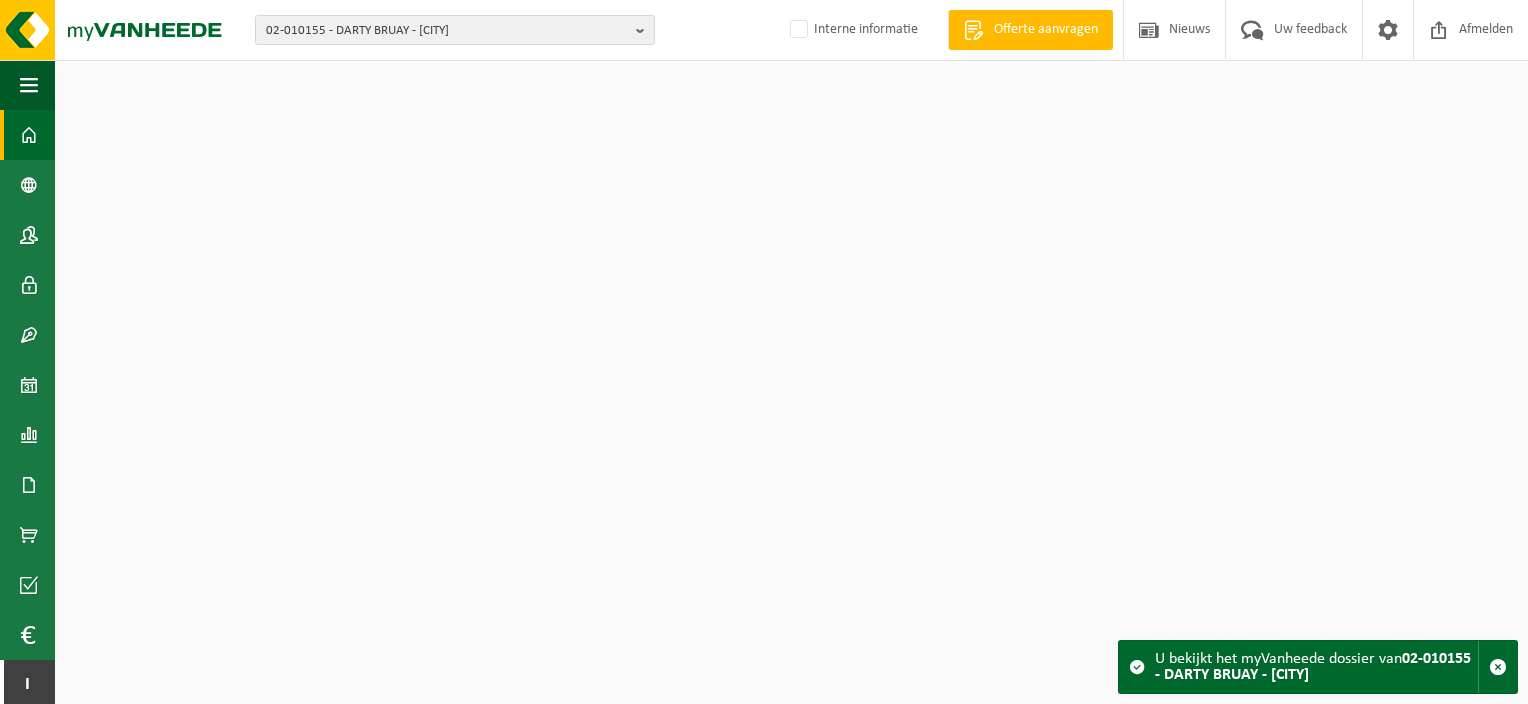 scroll, scrollTop: 0, scrollLeft: 0, axis: both 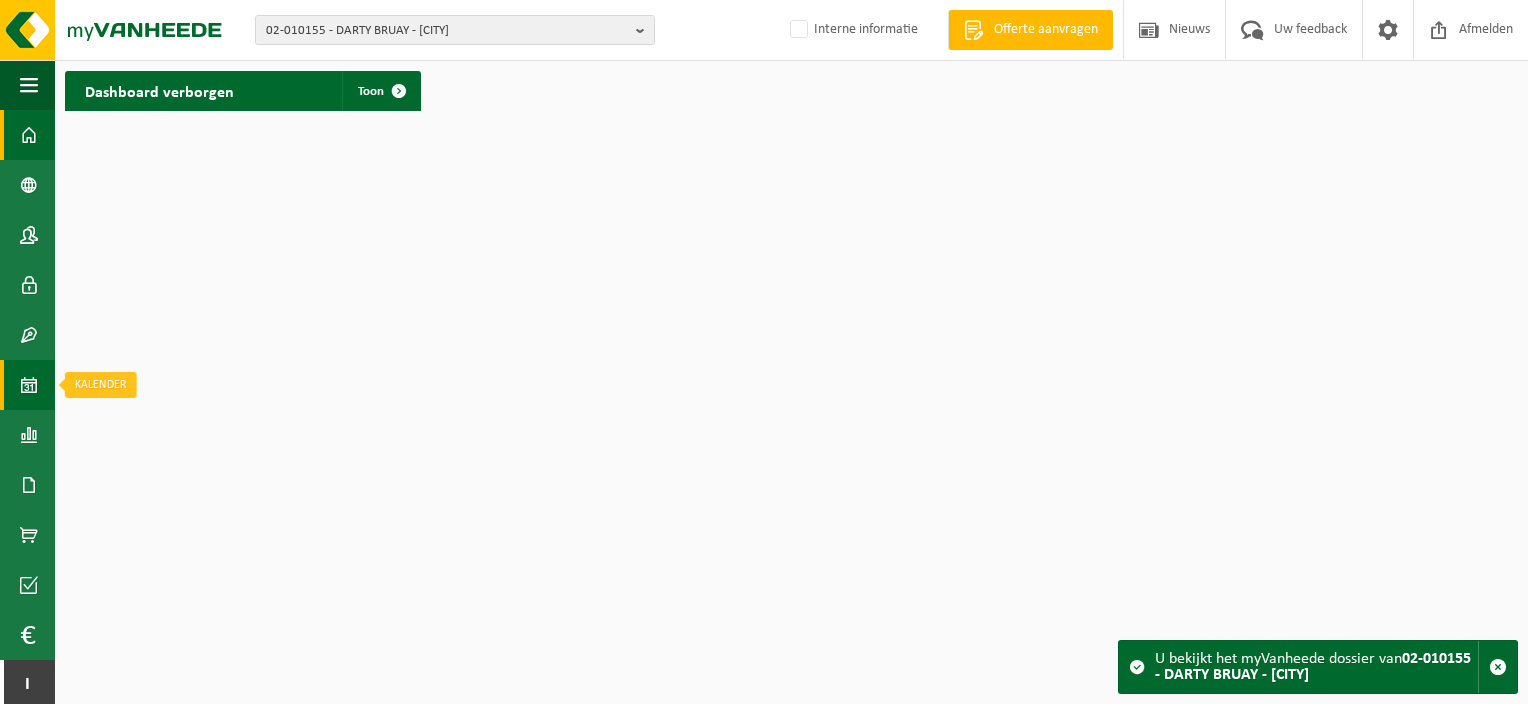 click at bounding box center (29, 385) 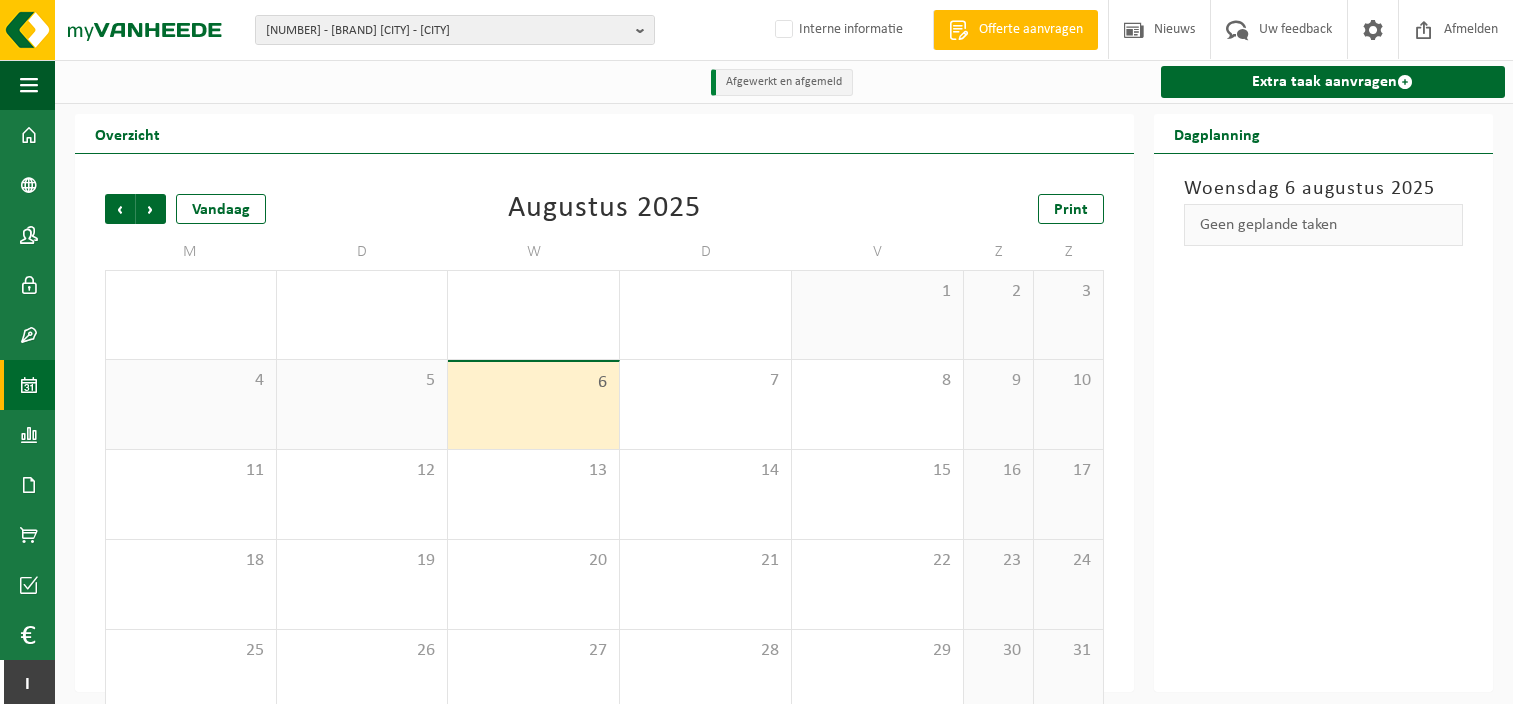 scroll, scrollTop: 0, scrollLeft: 0, axis: both 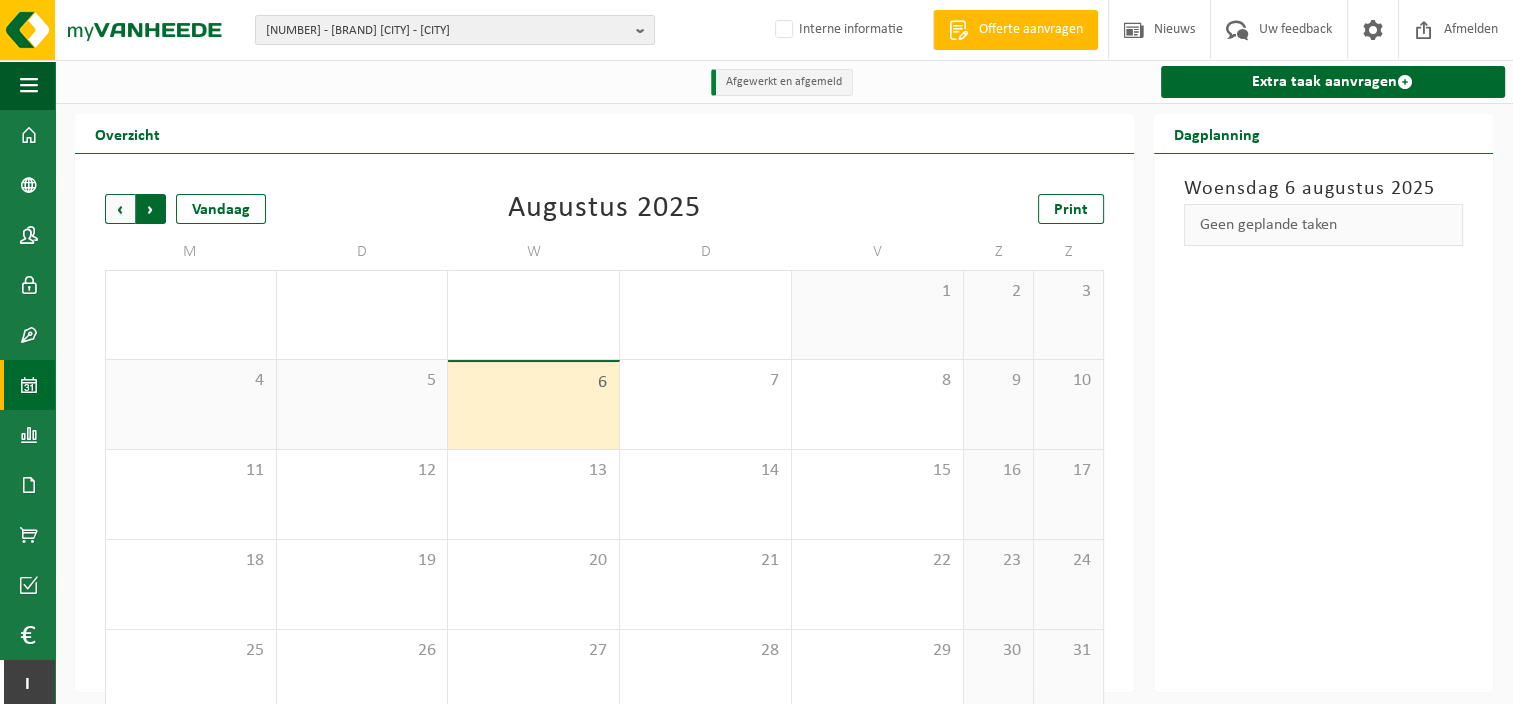 click on "Vorige" at bounding box center [120, 209] 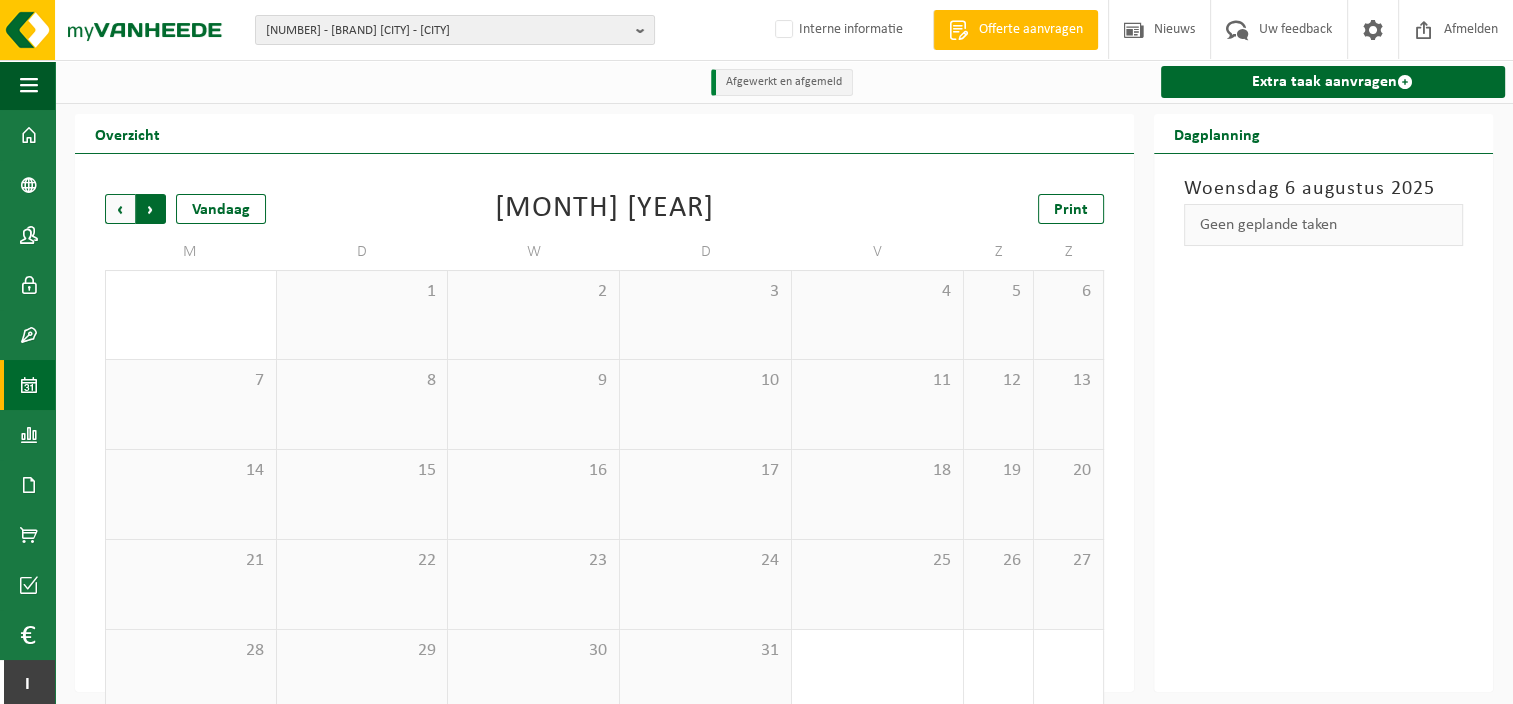 click on "Vorige" at bounding box center [120, 209] 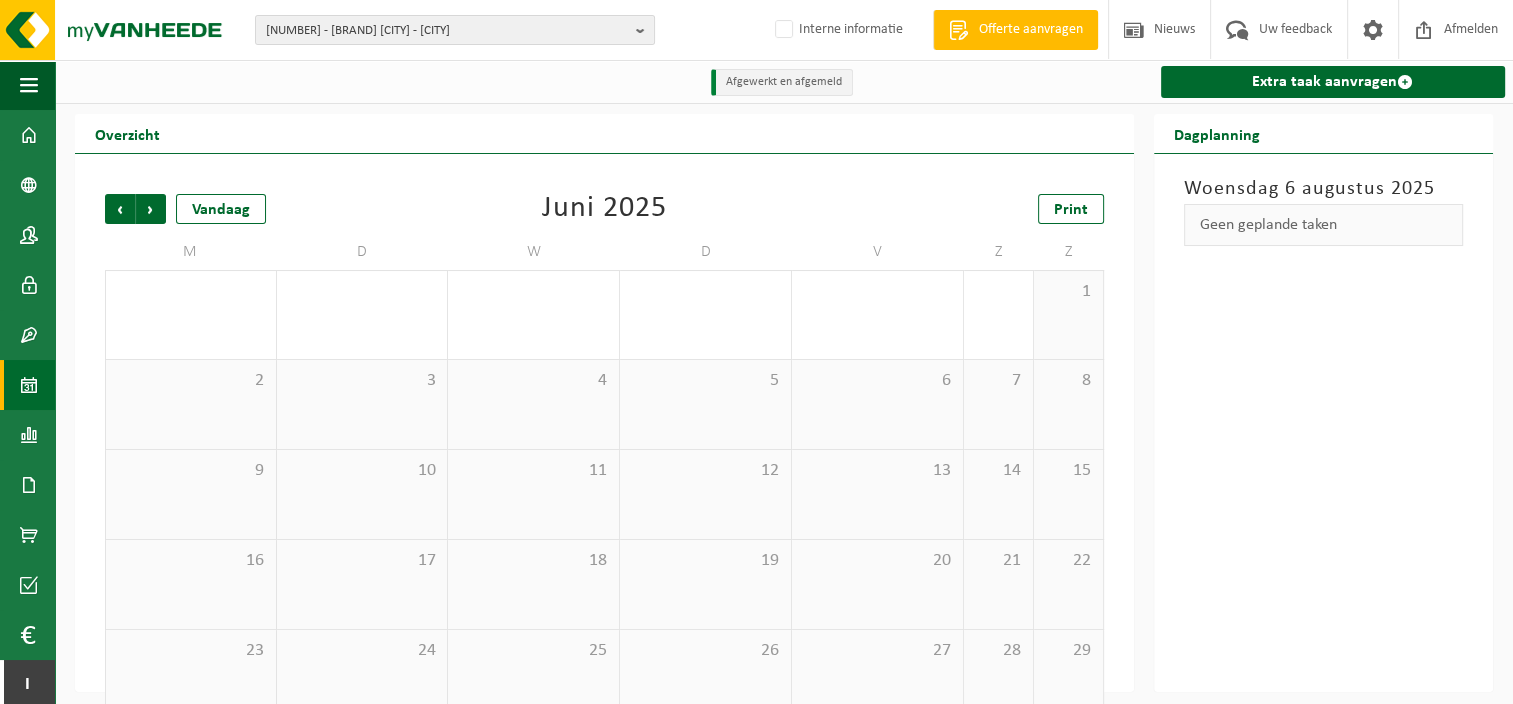click on "Vorige Volgende Vandaag" at bounding box center [205, 209] 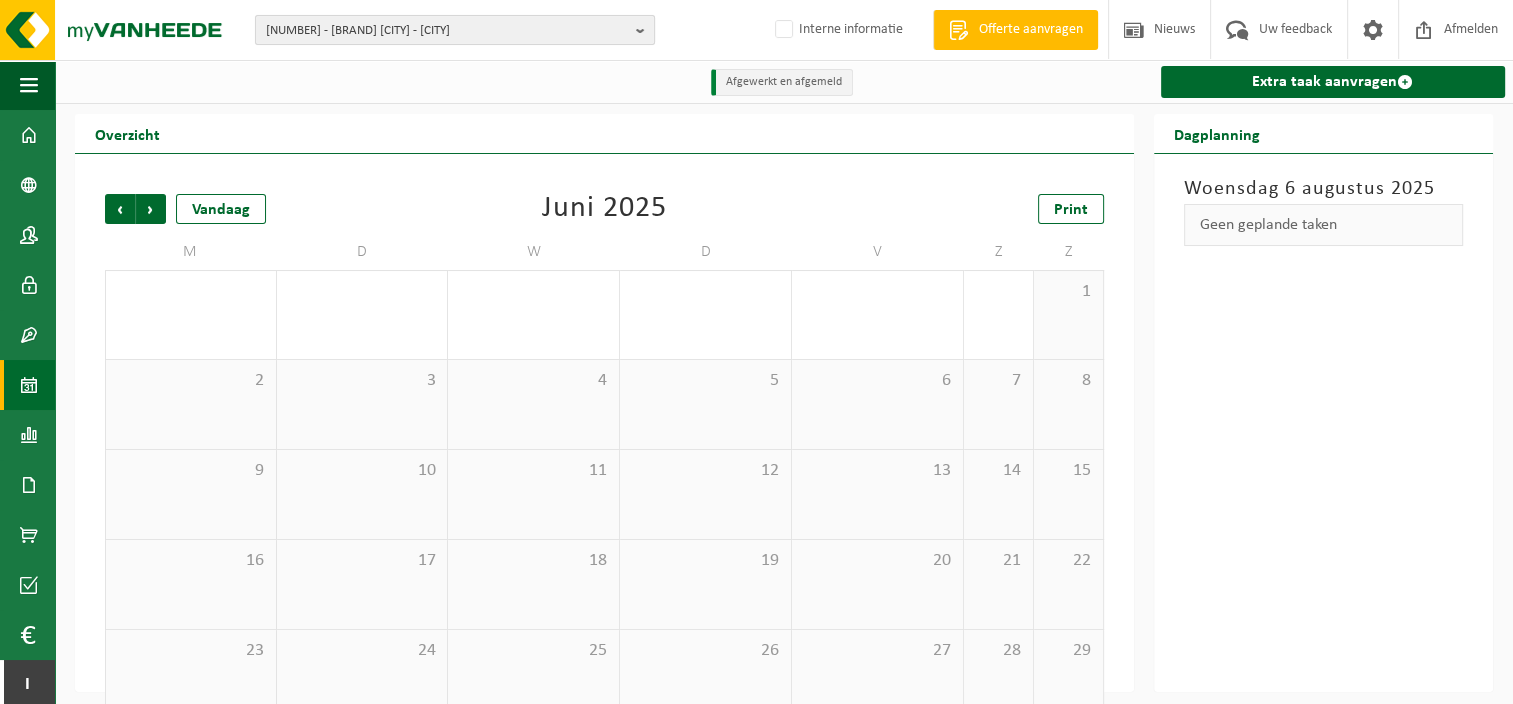 click on "02-010155 - DARTY BRUAY - BRUAY LA BUISSIERE" at bounding box center (447, 31) 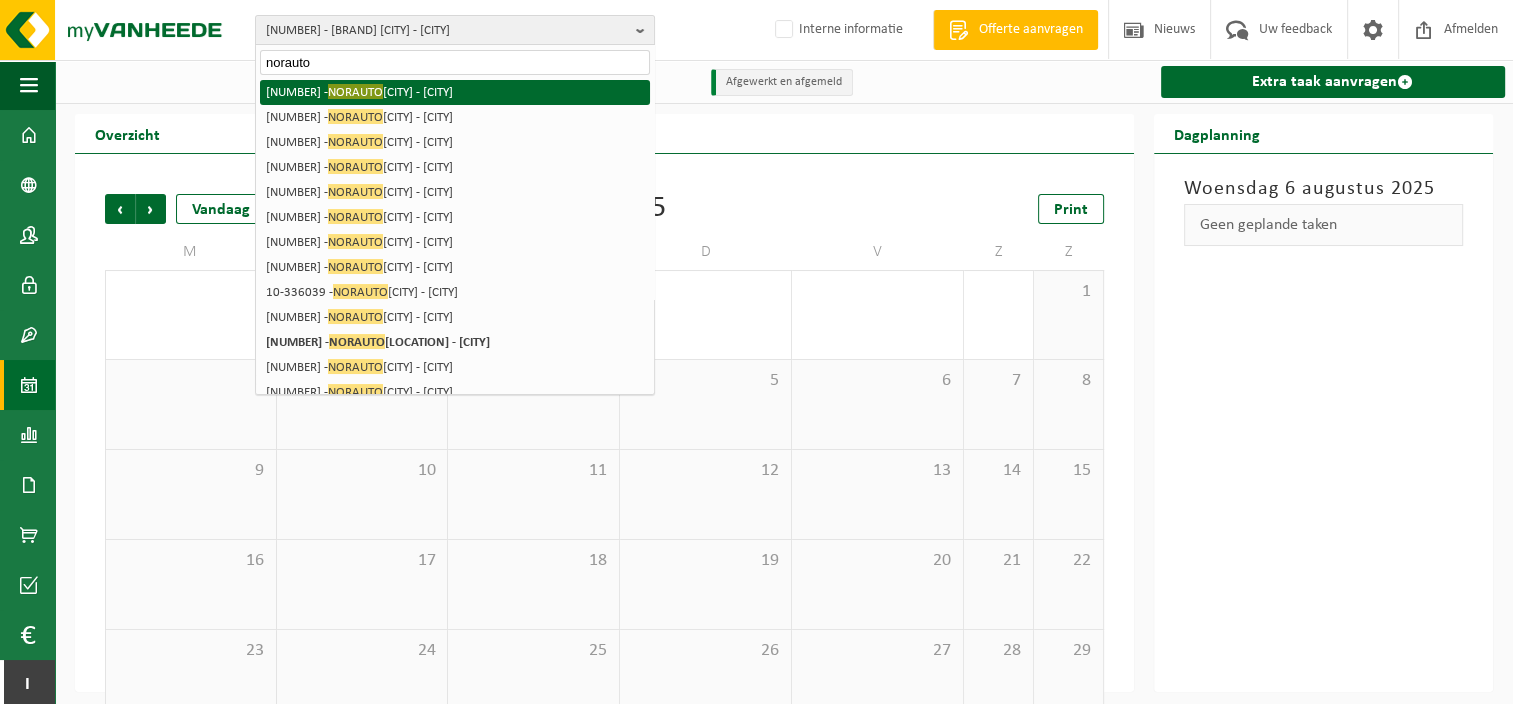 type on "norauto" 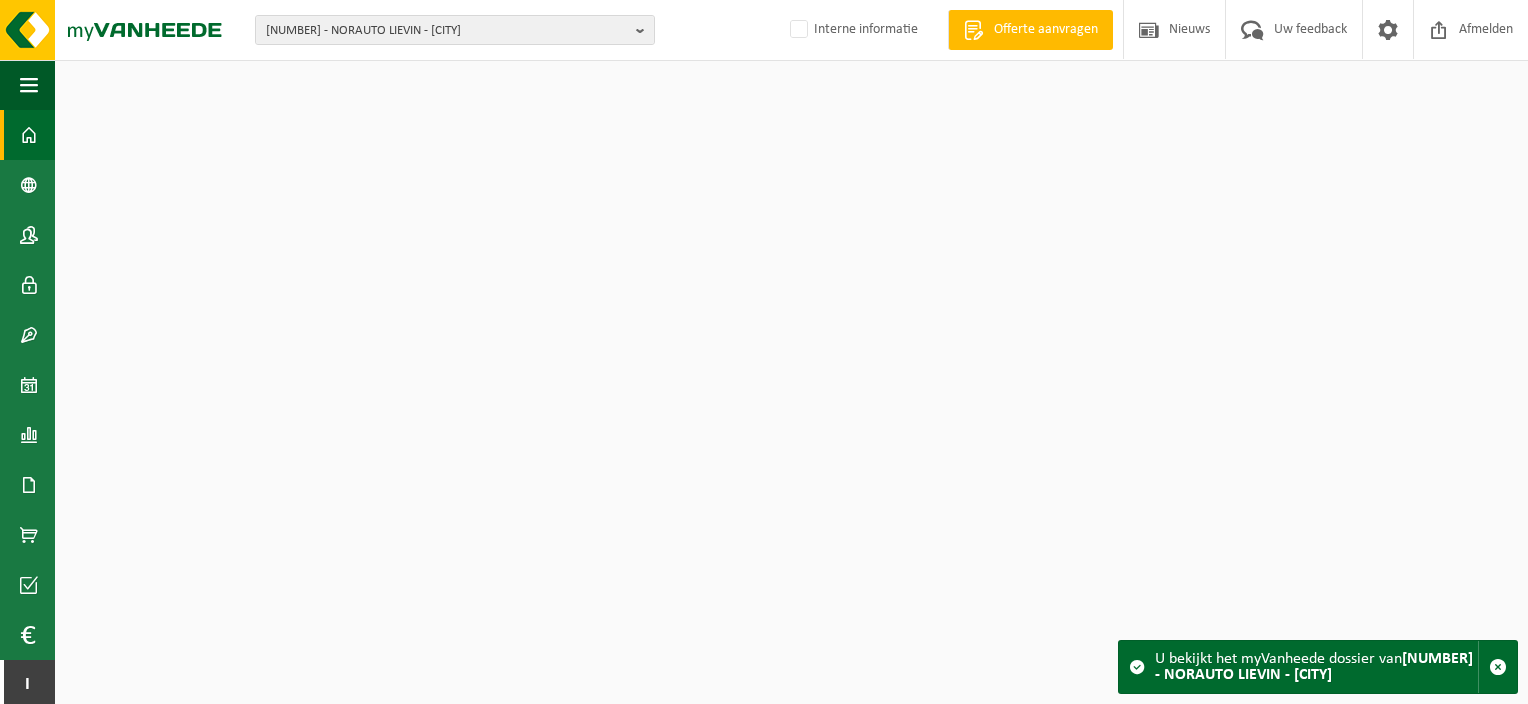 scroll, scrollTop: 0, scrollLeft: 0, axis: both 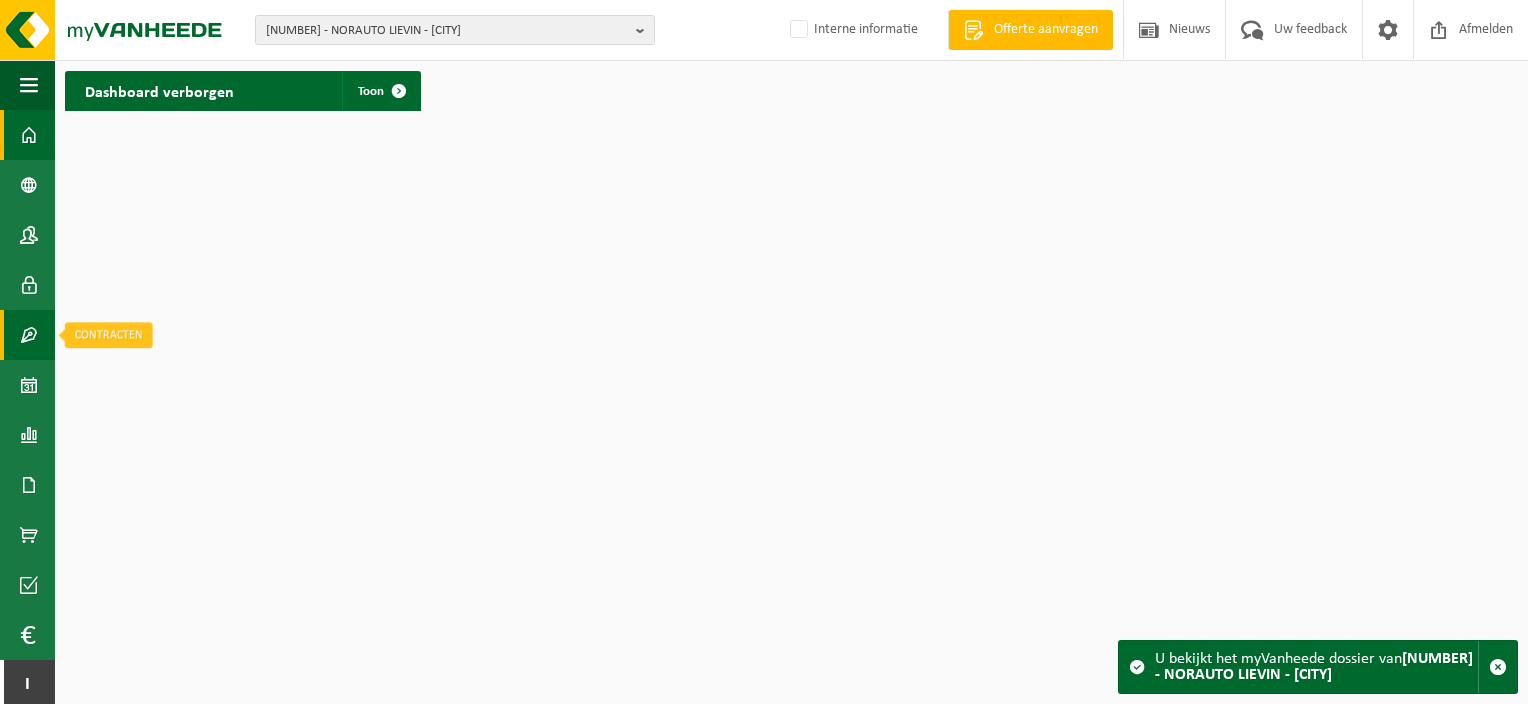 click at bounding box center [29, 335] 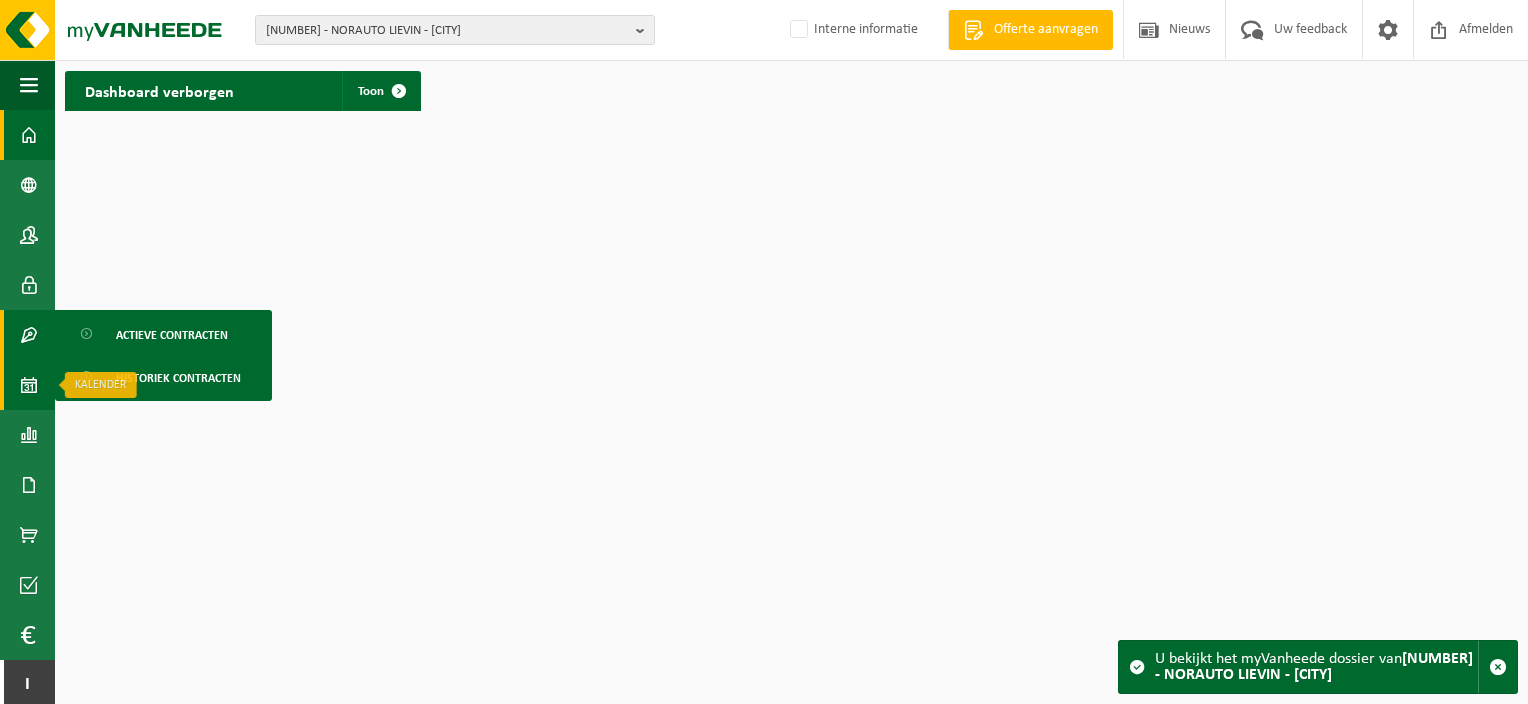click at bounding box center [29, 385] 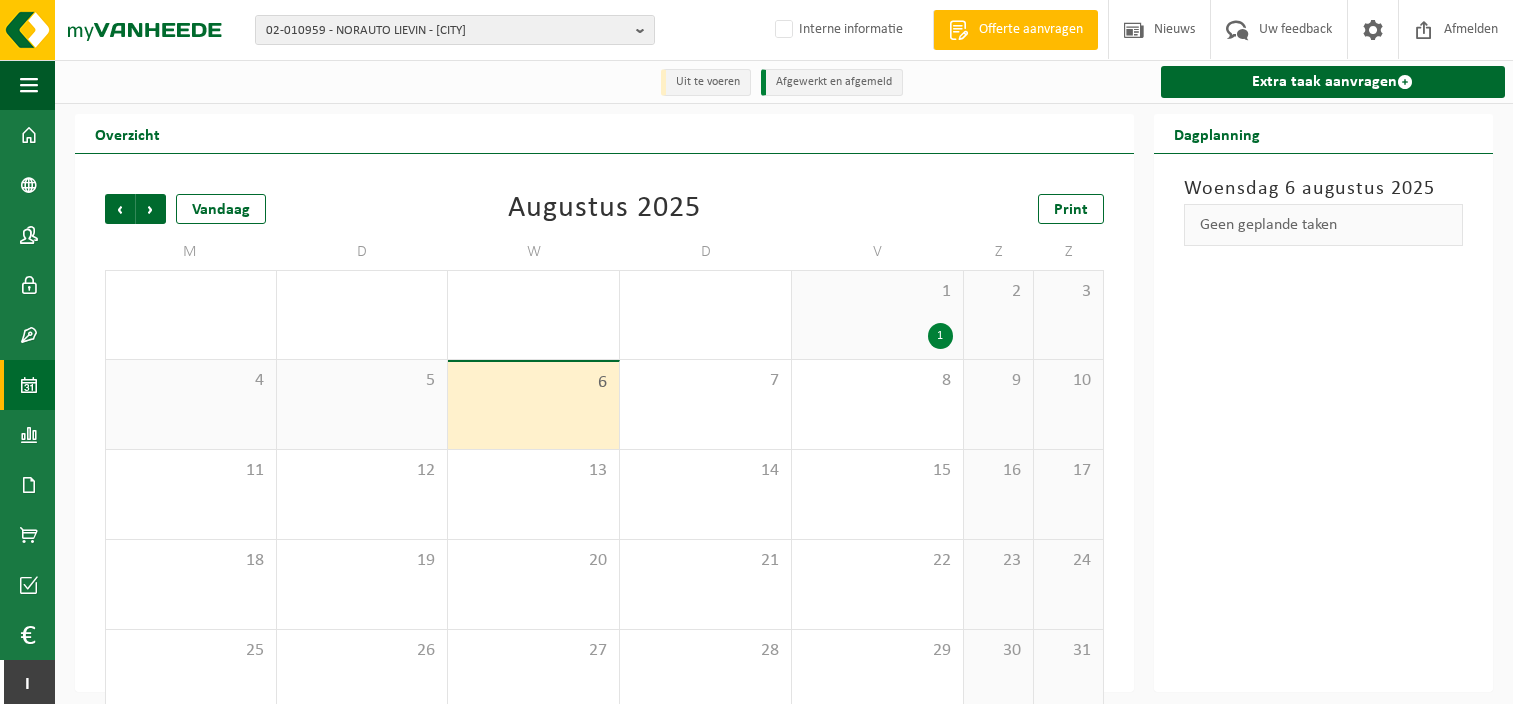 scroll, scrollTop: 0, scrollLeft: 0, axis: both 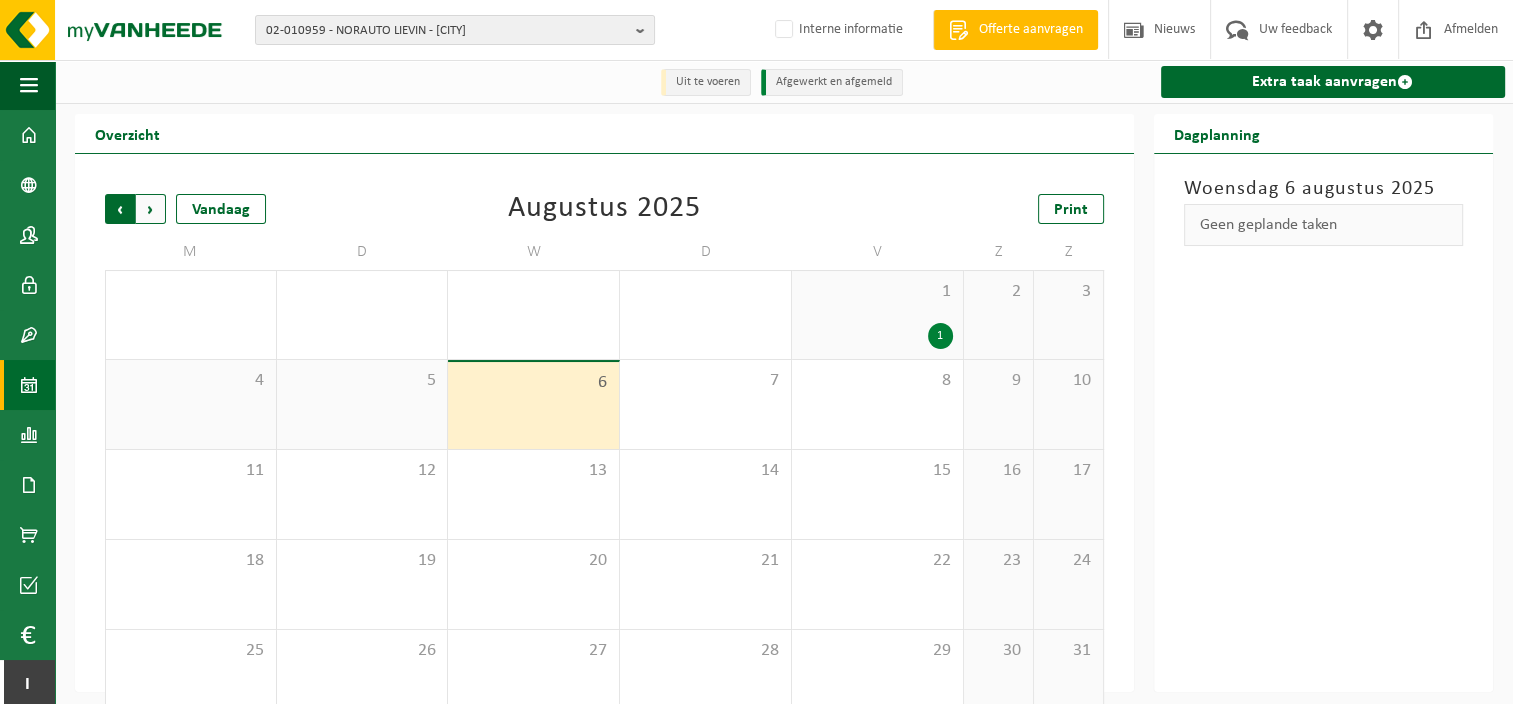 click on "Volgende" at bounding box center (151, 209) 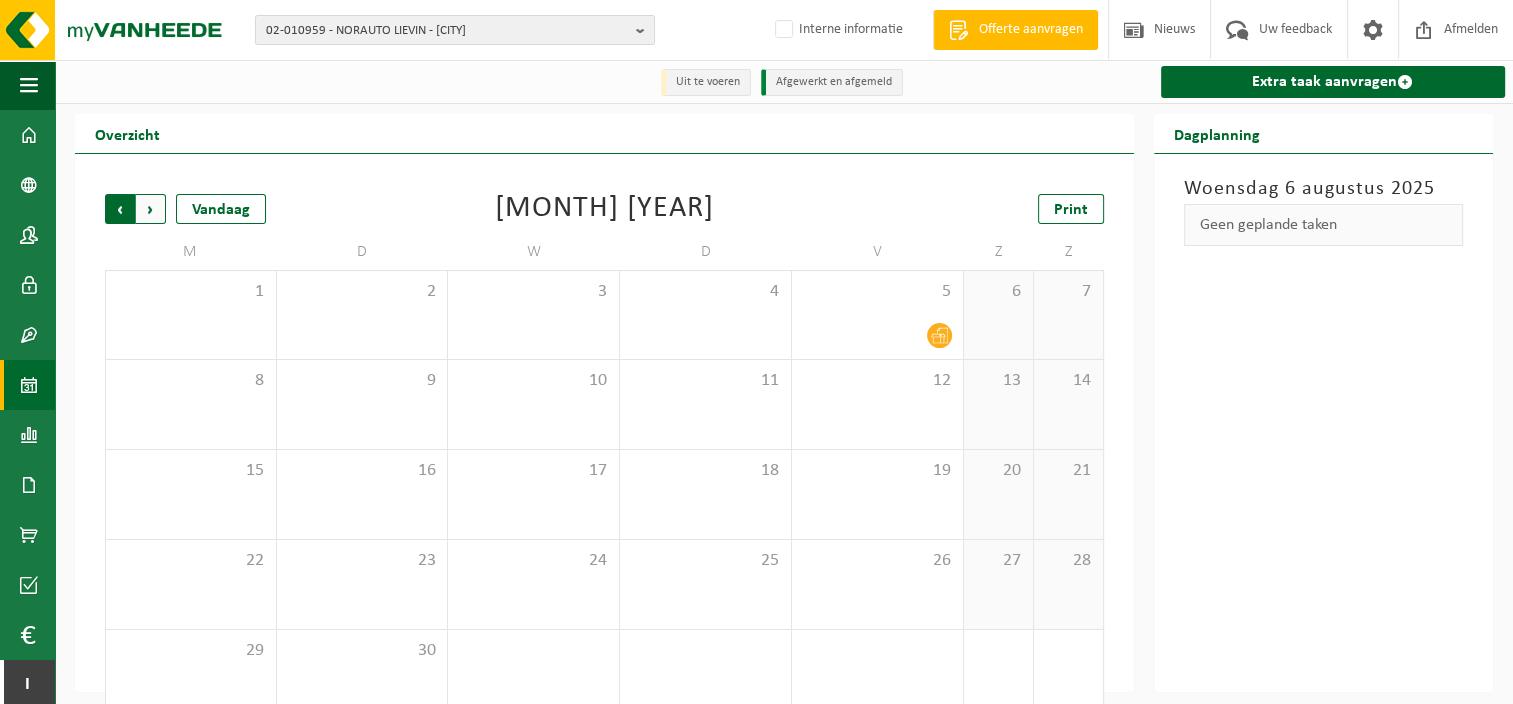 click on "Volgende" at bounding box center (151, 209) 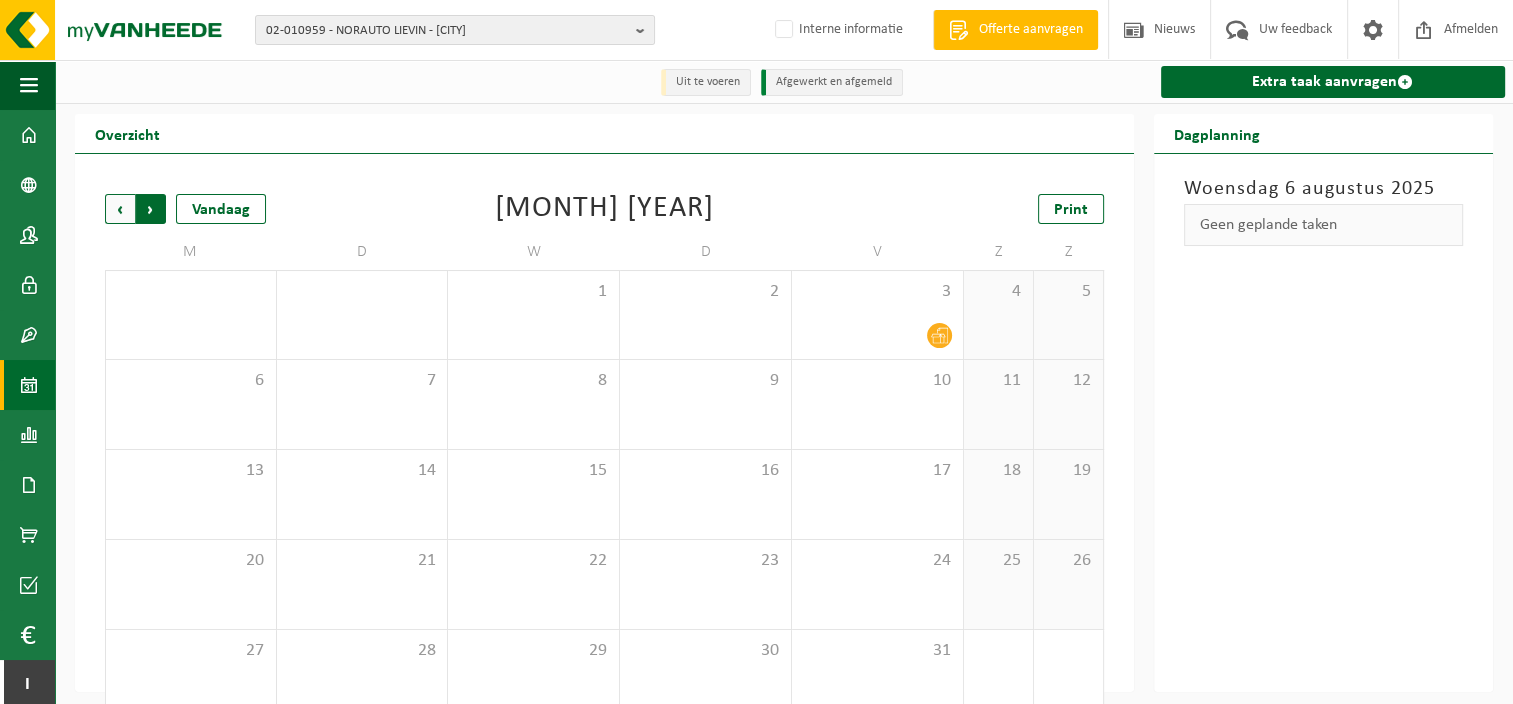 click on "Vorige" at bounding box center (120, 209) 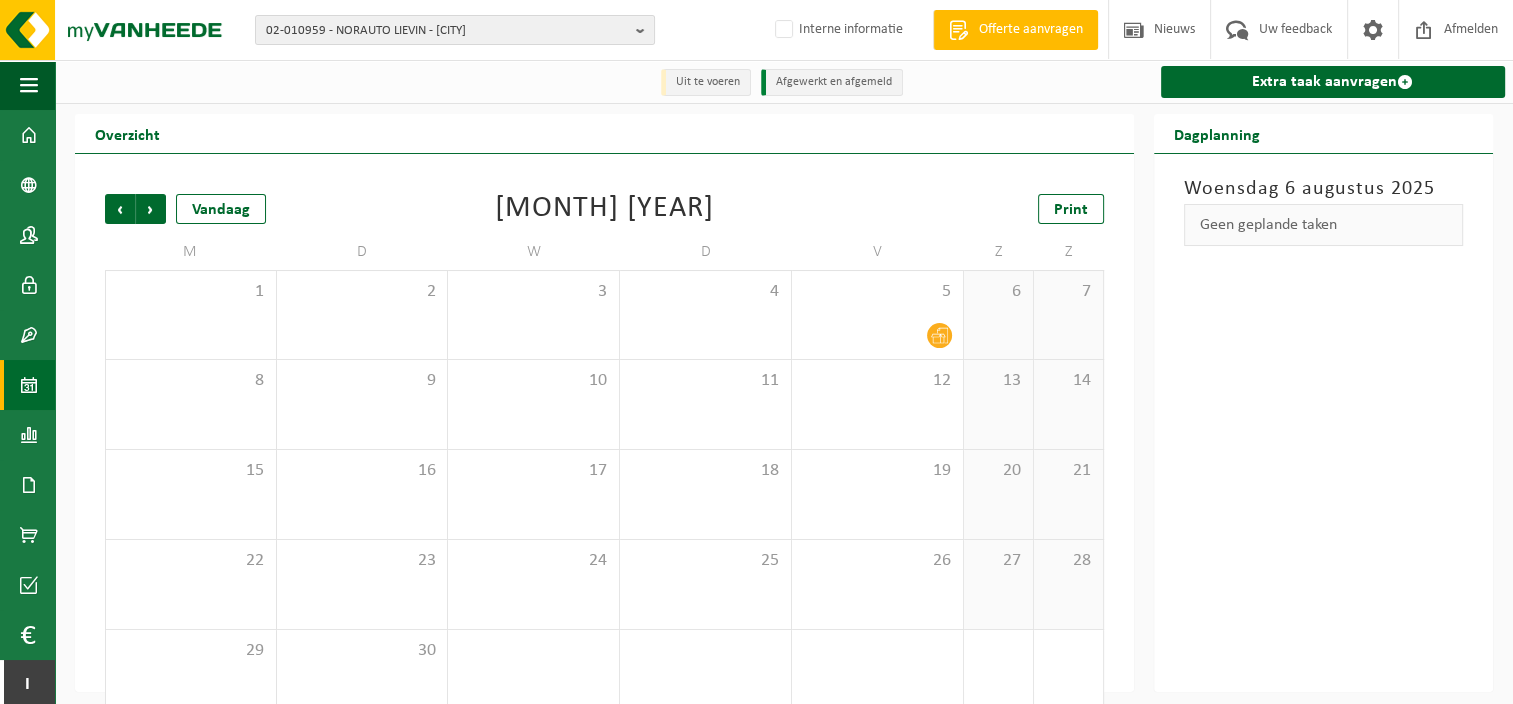 click on "Vorige" at bounding box center [120, 209] 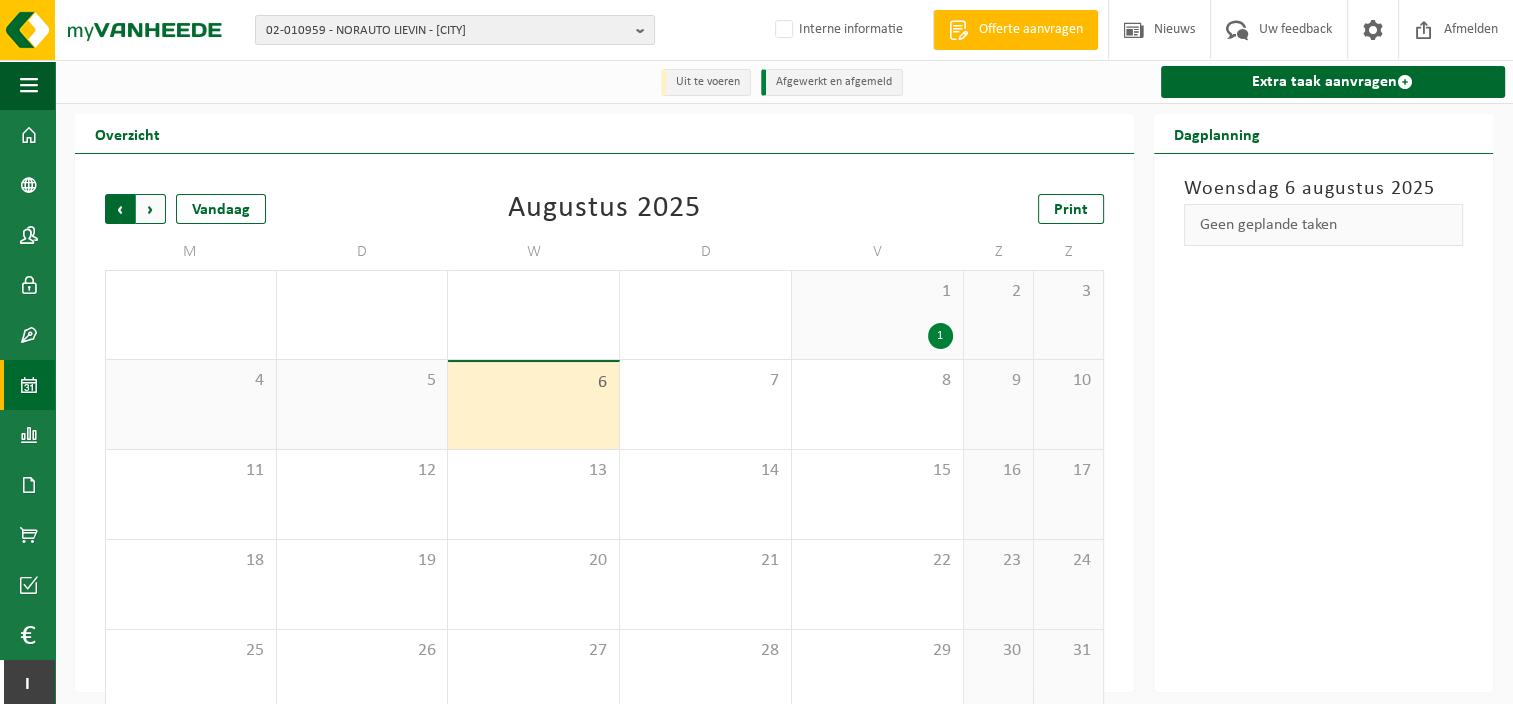 click on "Volgende" at bounding box center [151, 209] 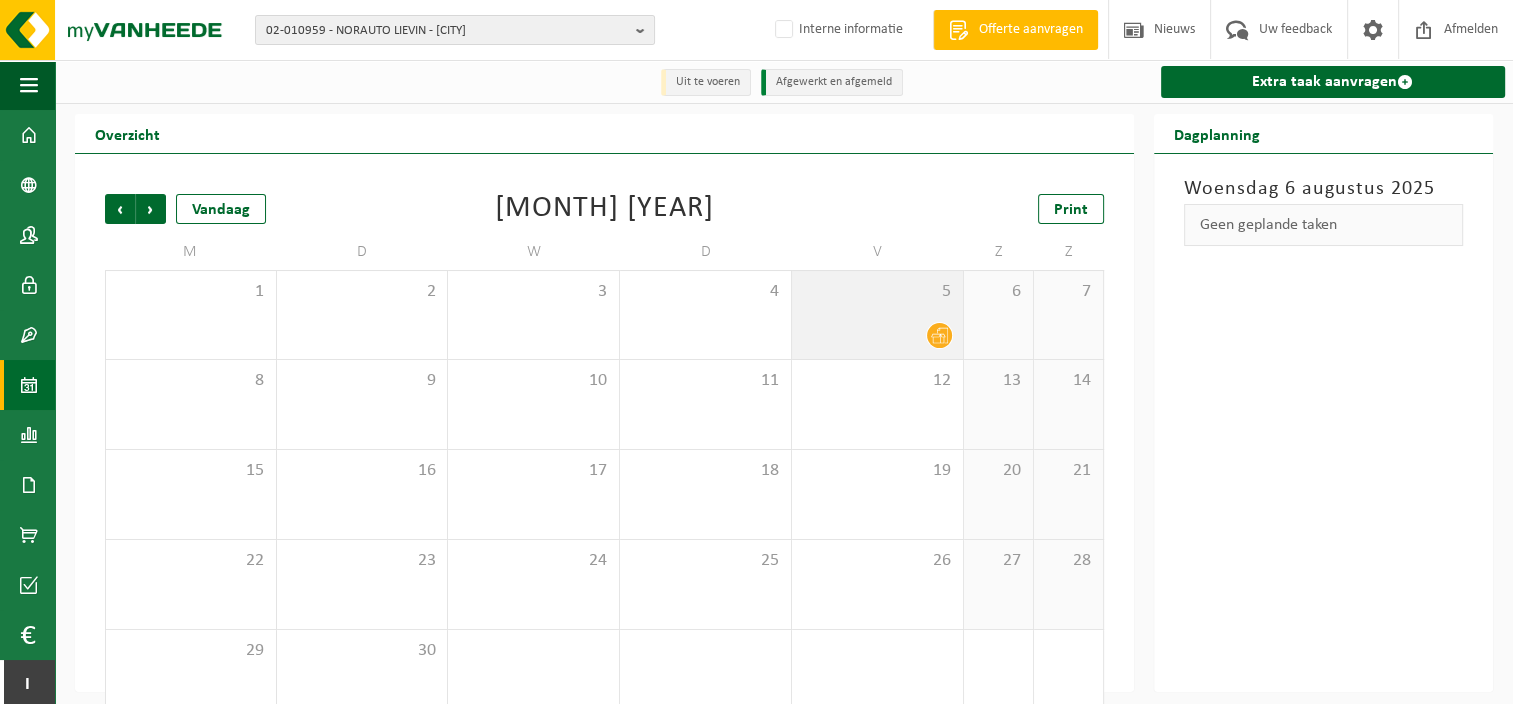 click 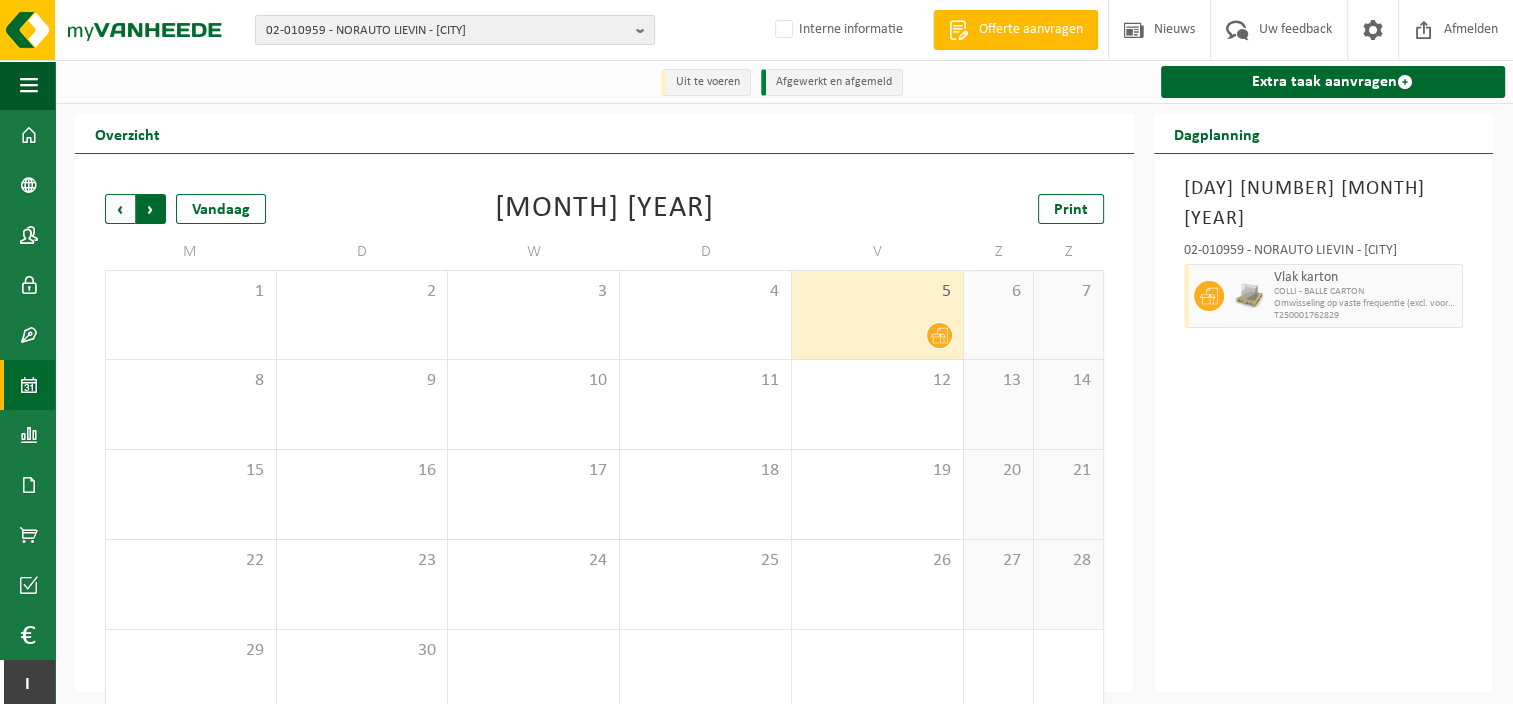click on "Vorige" at bounding box center (120, 209) 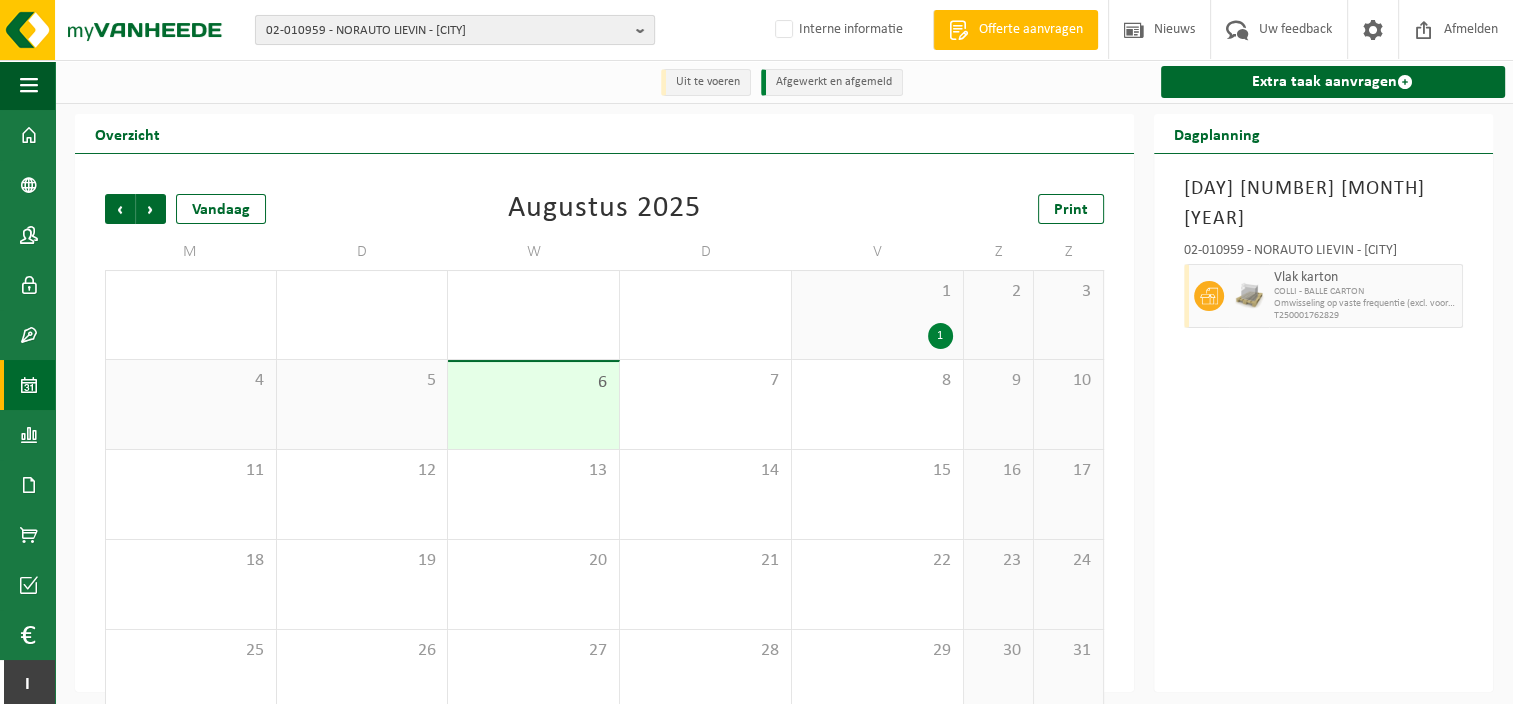click on "02-010959 - NORAUTO LIEVIN - LIEVIN" at bounding box center (447, 31) 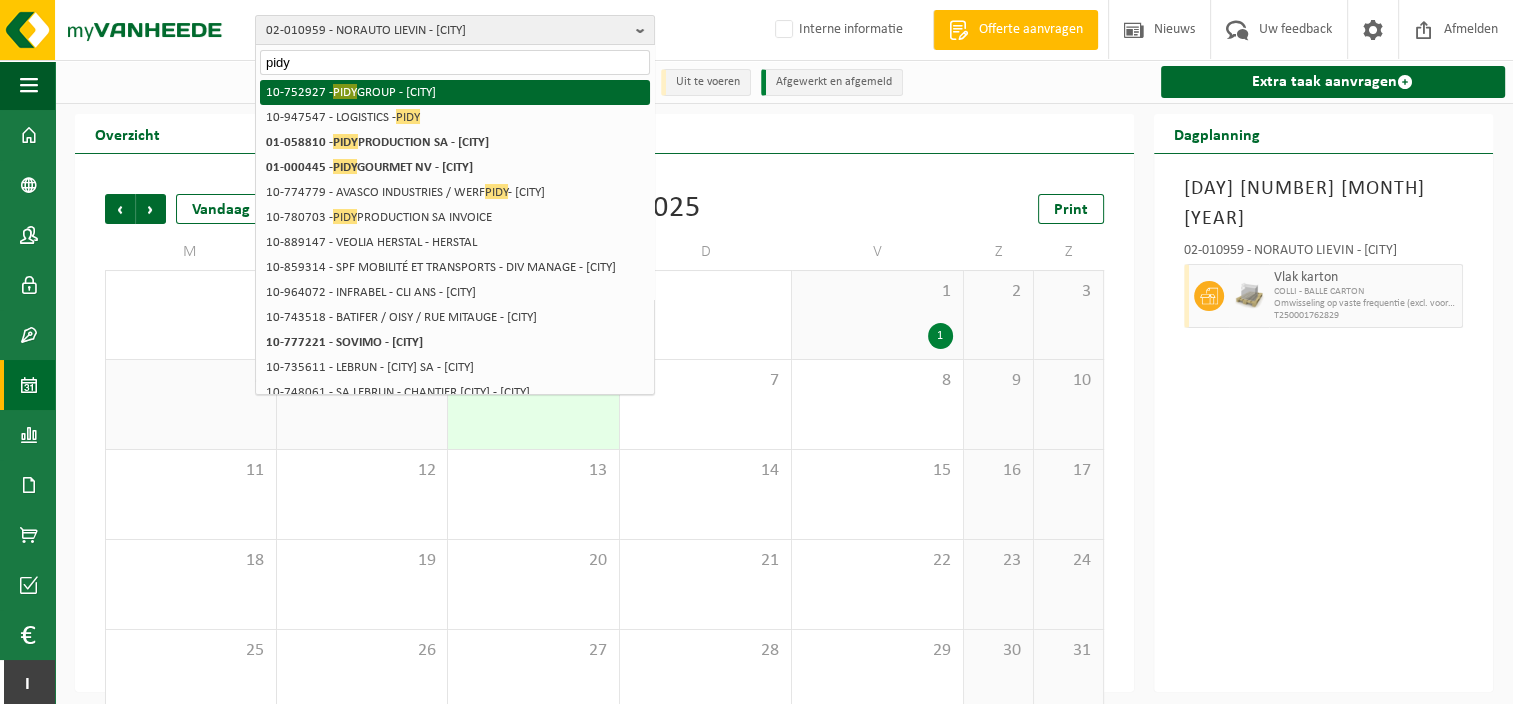type on "pidy" 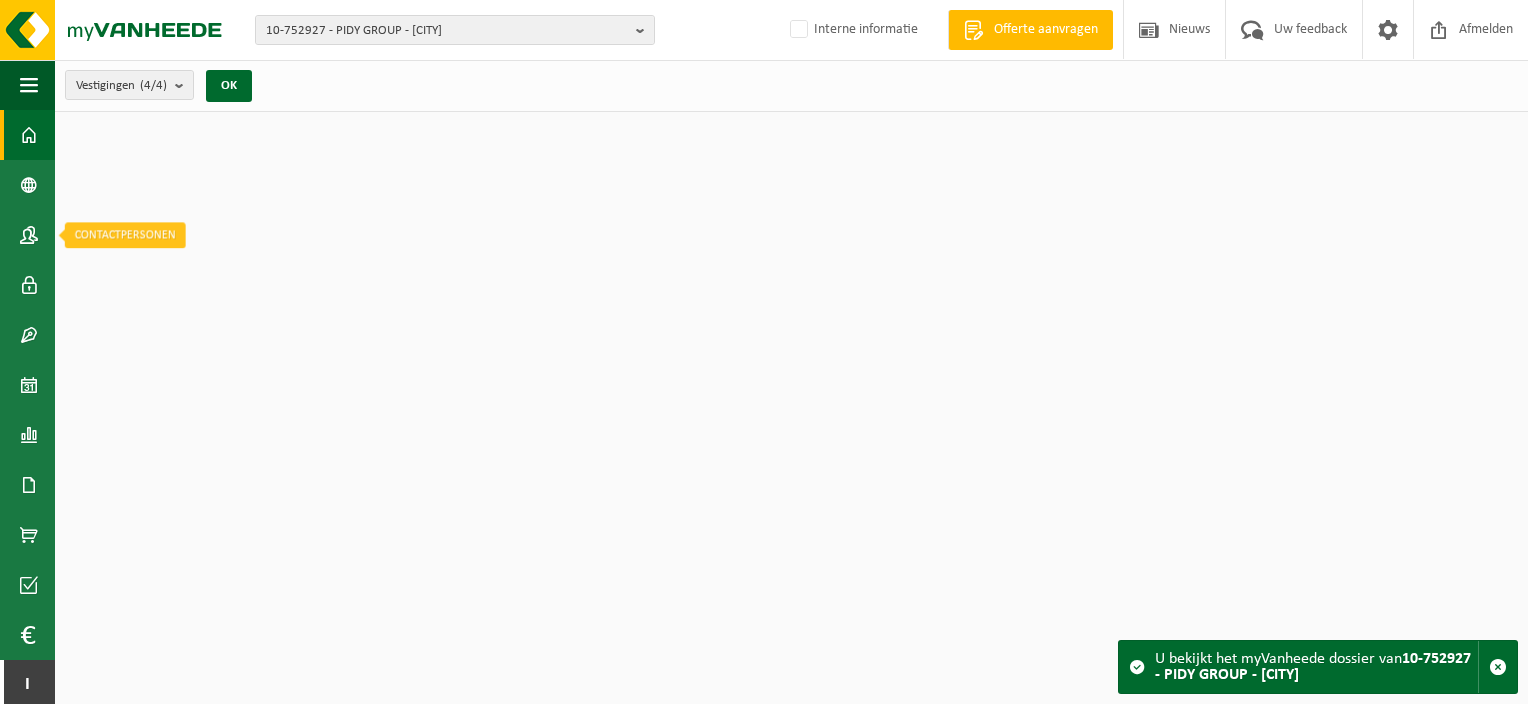 scroll, scrollTop: 0, scrollLeft: 0, axis: both 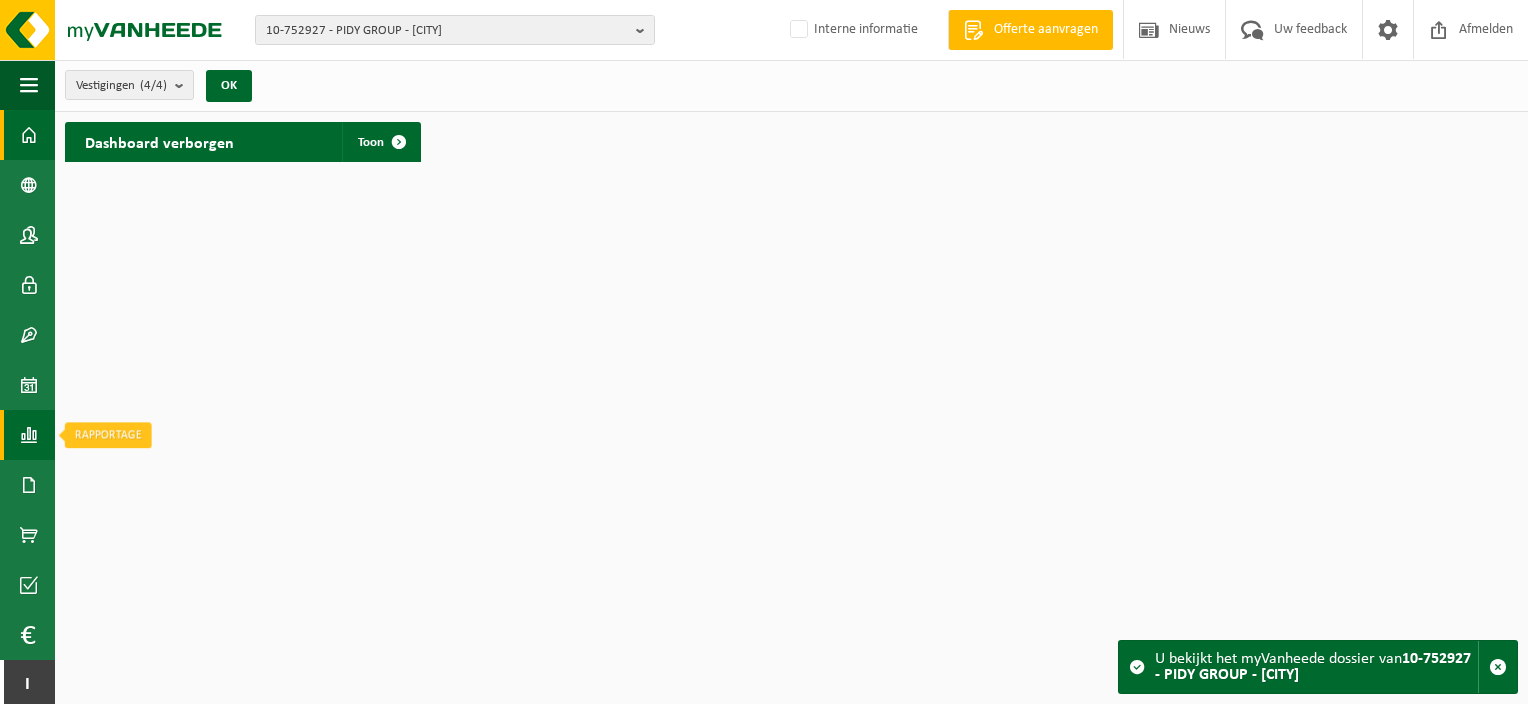 click at bounding box center (29, 435) 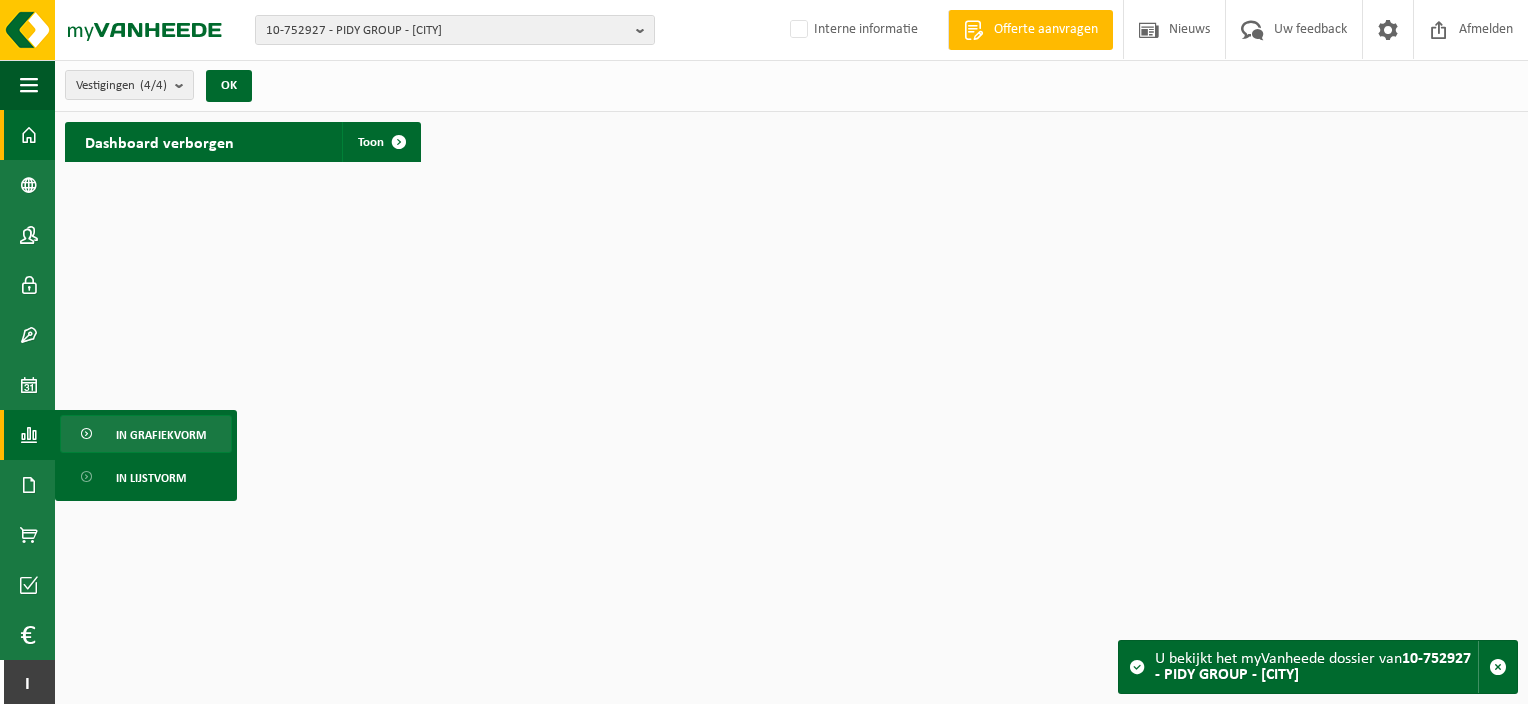 click at bounding box center [88, 435] 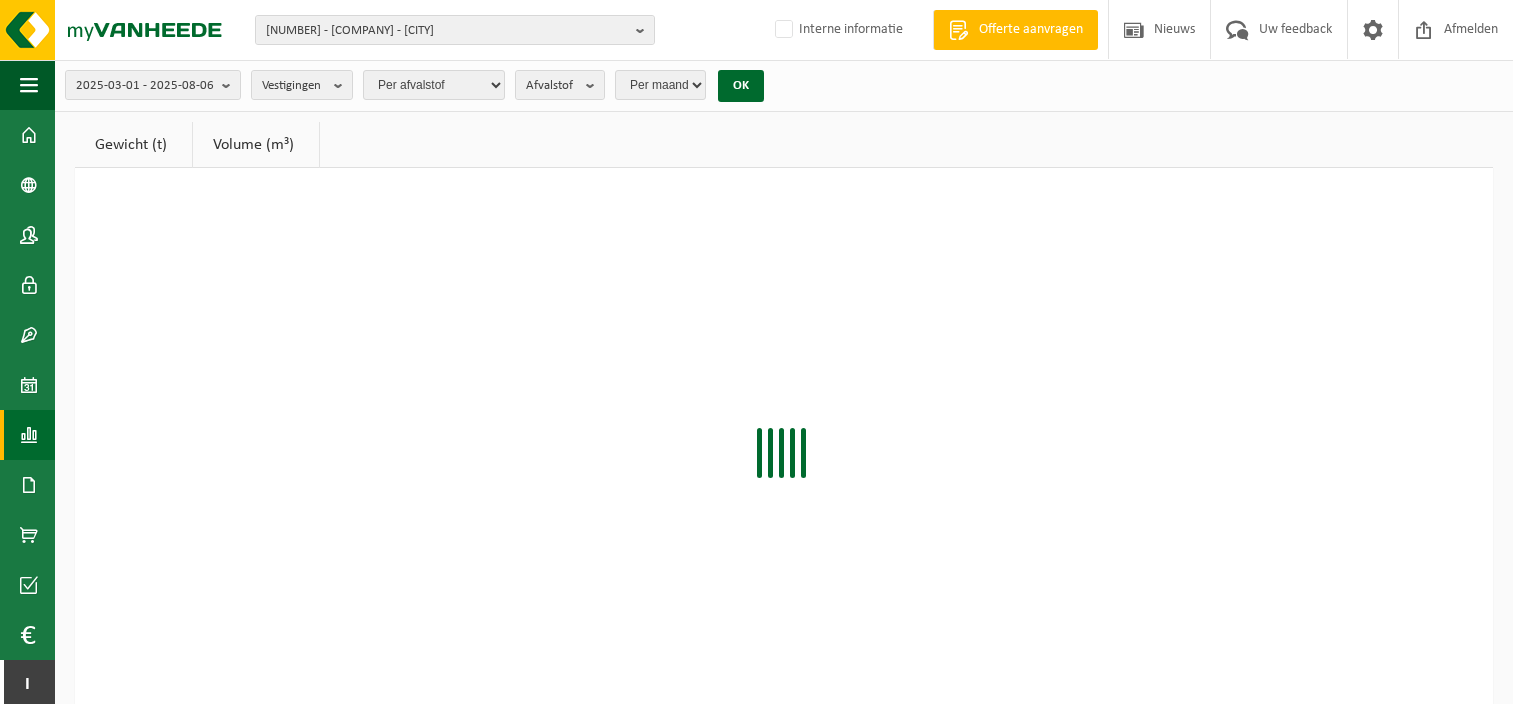 scroll, scrollTop: 0, scrollLeft: 0, axis: both 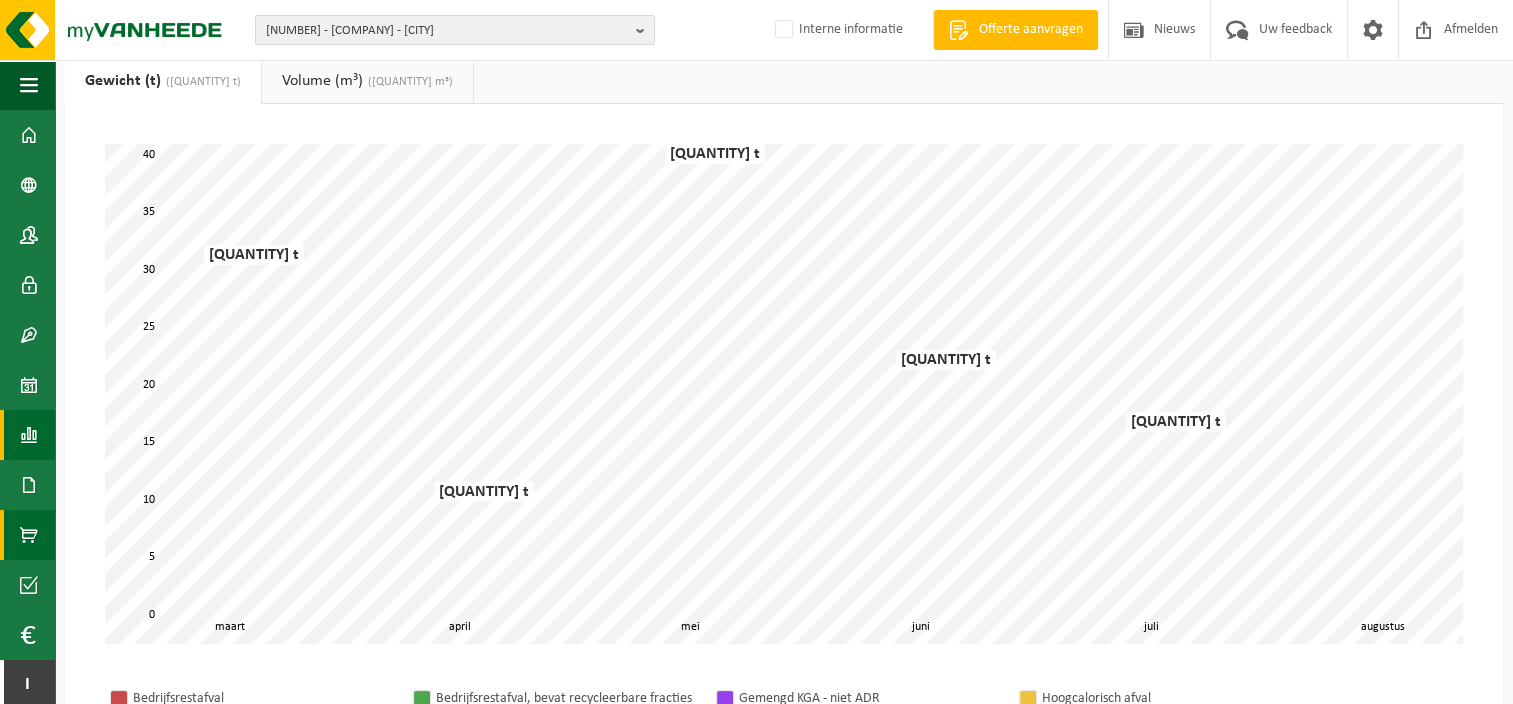 click on "Product Shop" at bounding box center [27, 535] 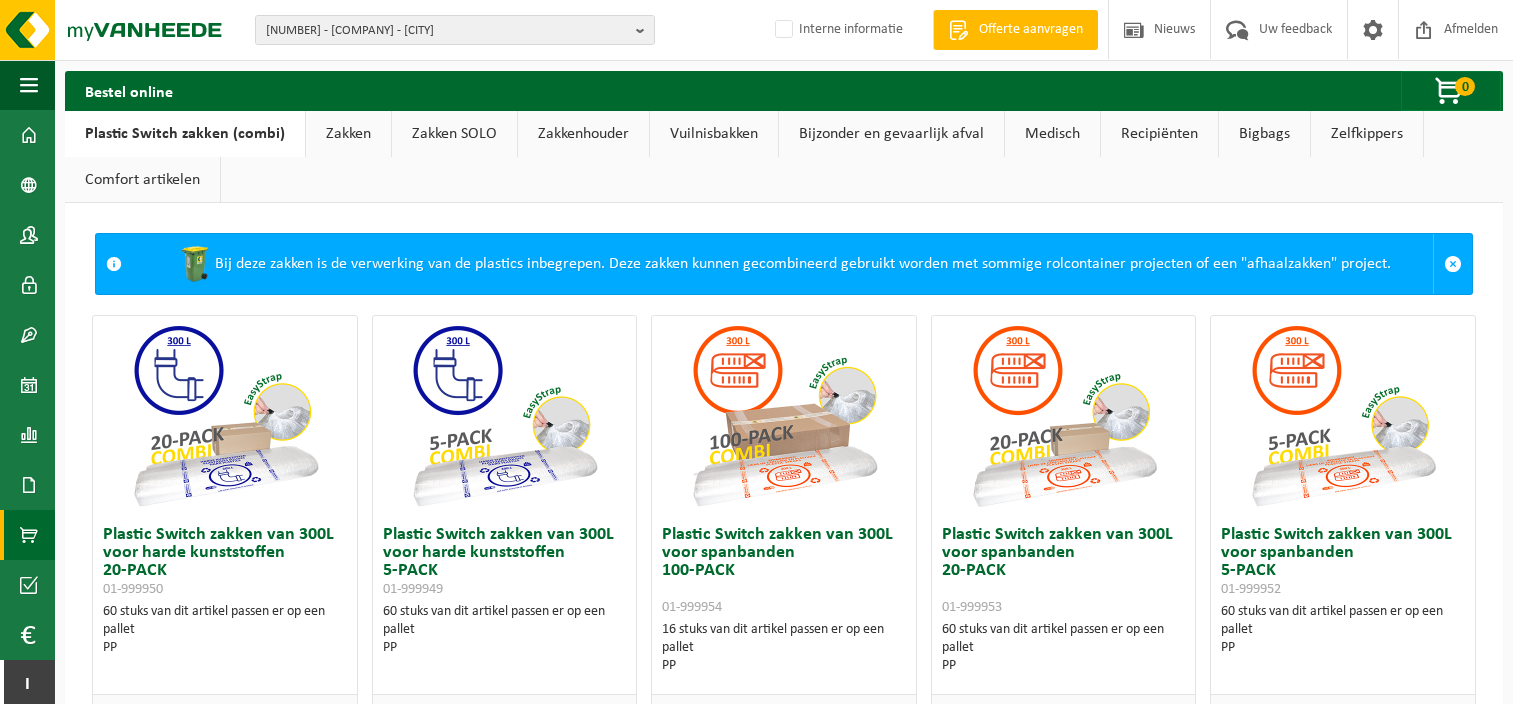 scroll, scrollTop: 0, scrollLeft: 0, axis: both 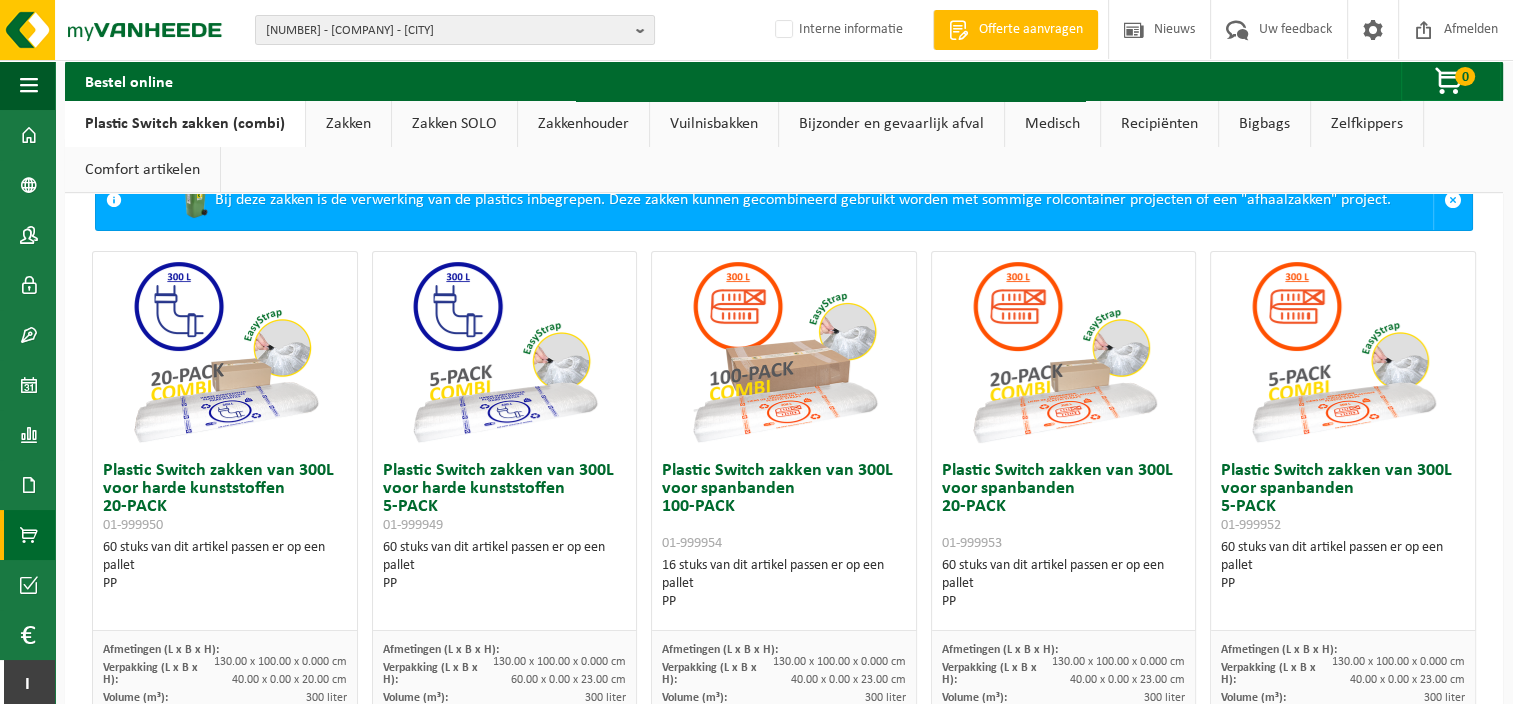 click on "Zakken SOLO" at bounding box center [454, 124] 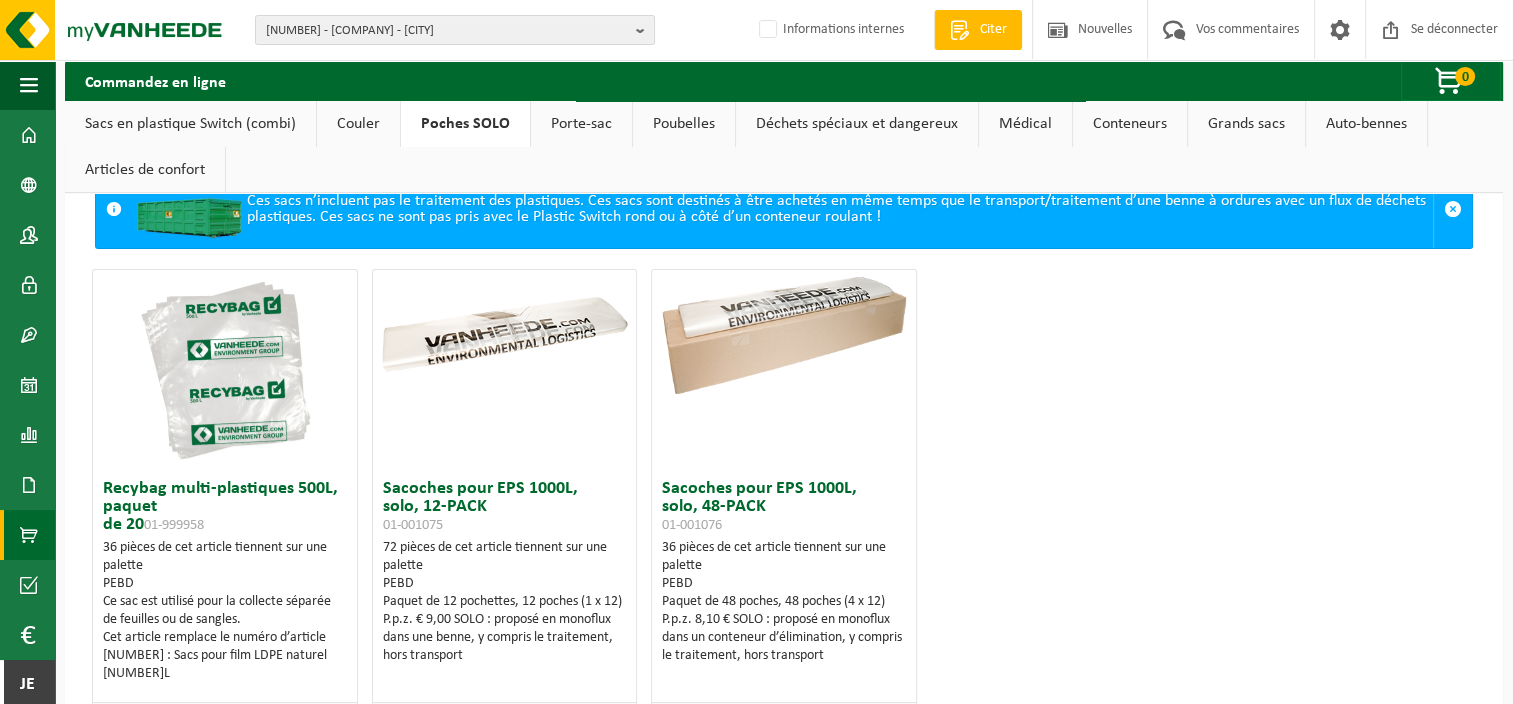 click on "Porte-sac" at bounding box center (581, 124) 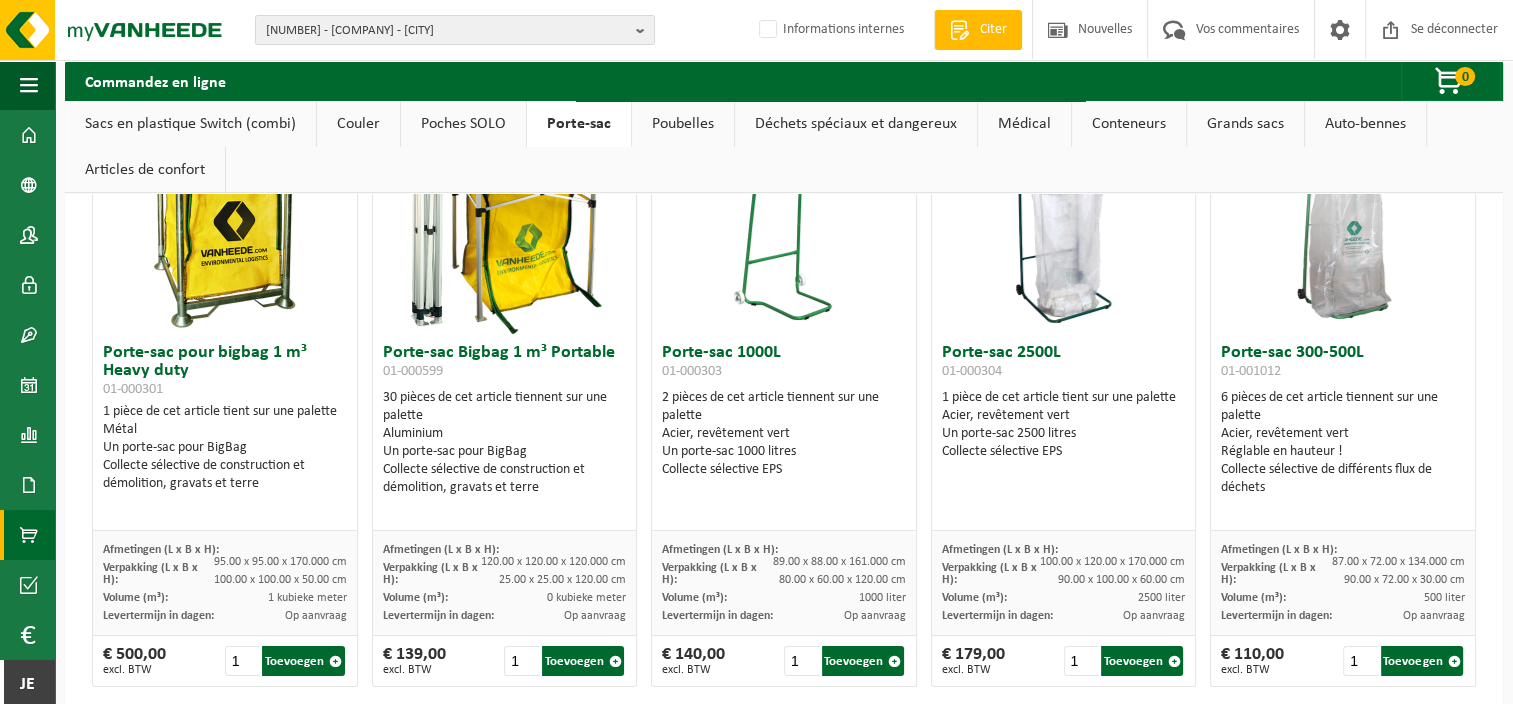 scroll, scrollTop: 46, scrollLeft: 0, axis: vertical 